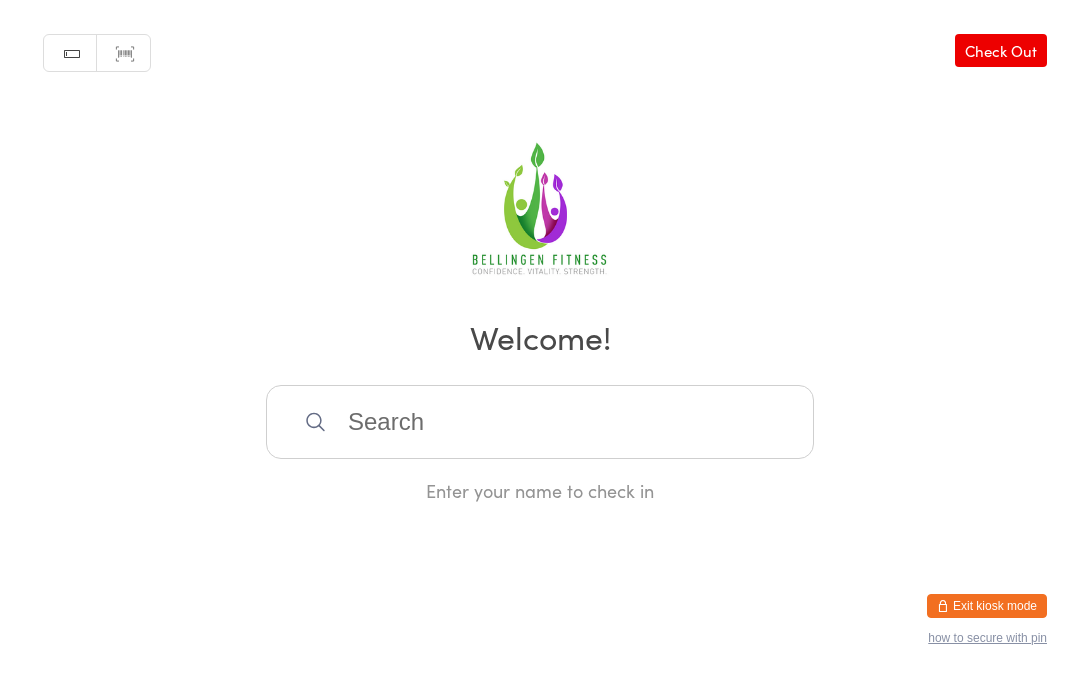 scroll, scrollTop: 402, scrollLeft: 0, axis: vertical 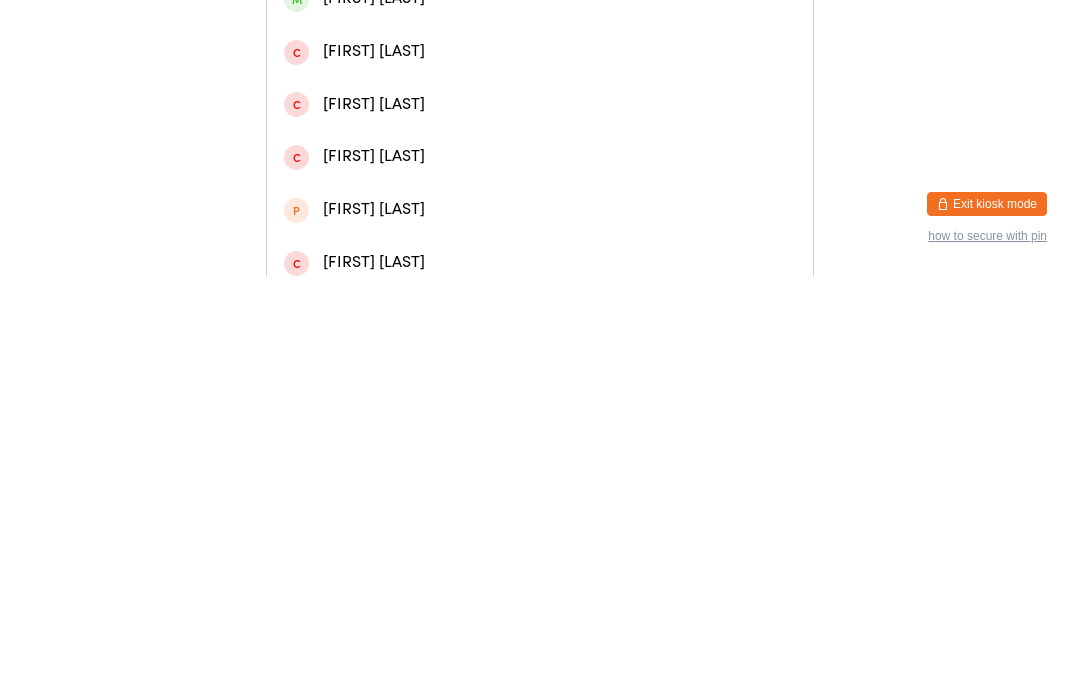 type on "[FIRST]" 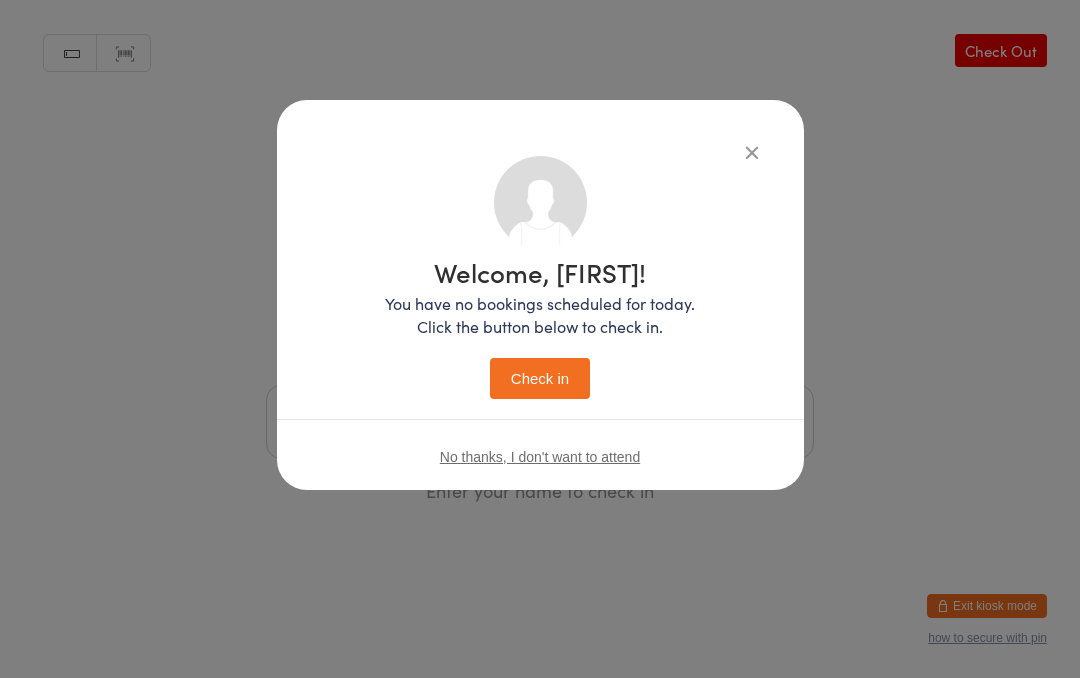 click on "Check in" at bounding box center (540, 378) 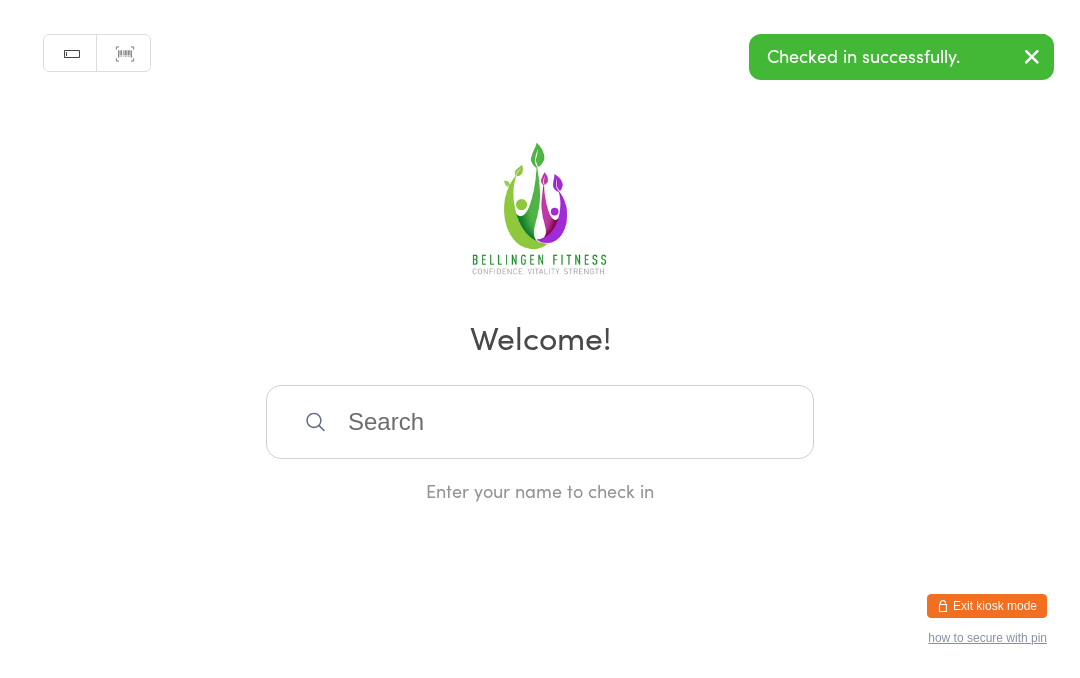 click at bounding box center [540, 422] 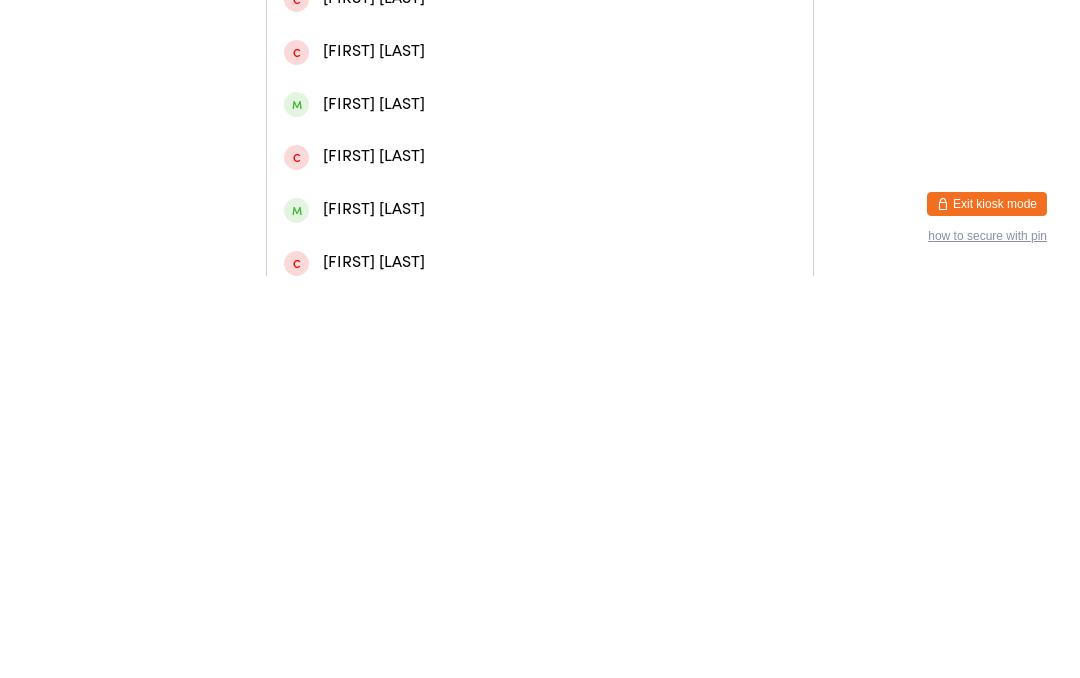 type on "Micah" 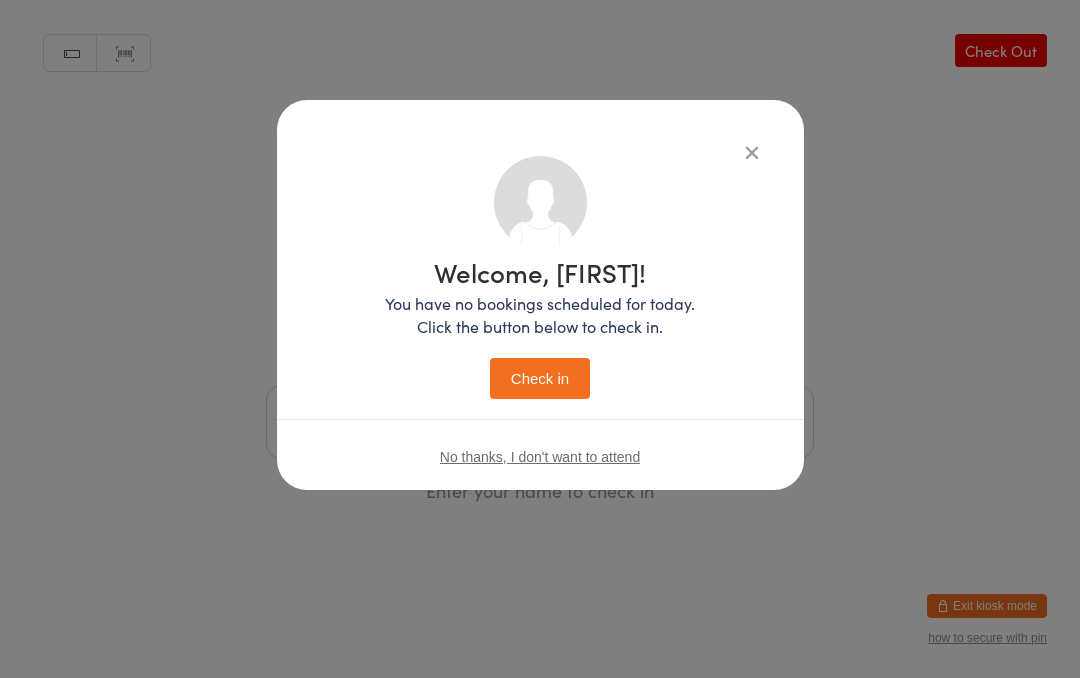 click on "Welcome, [FIRST]! You have no bookings scheduled for today. Click the button below to check in. Check in" at bounding box center (540, 329) 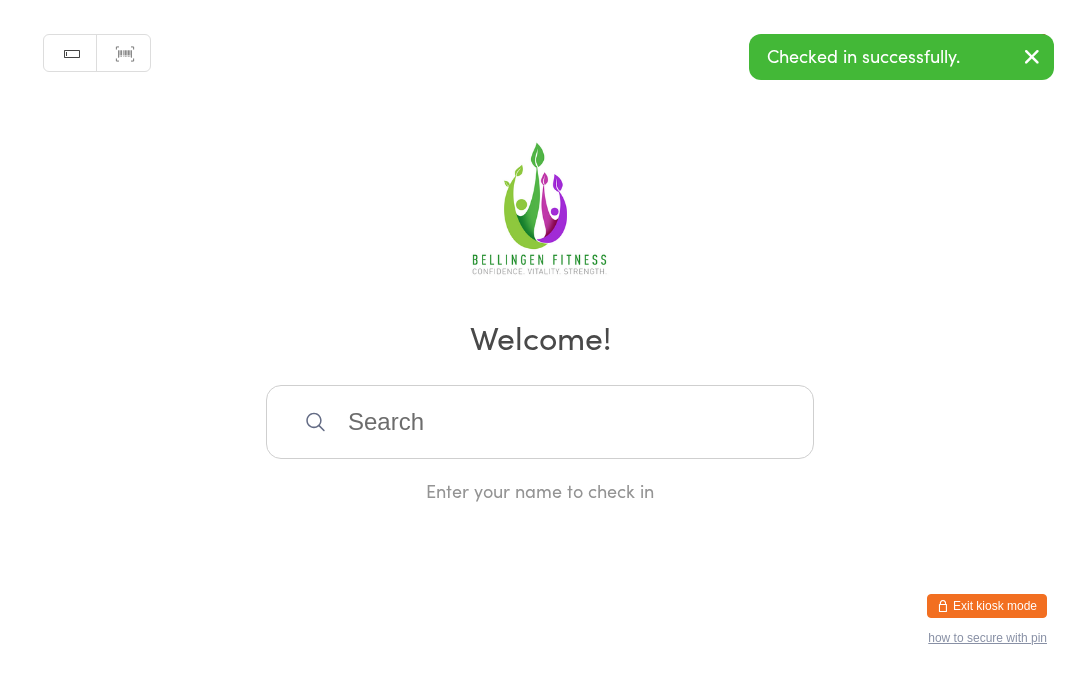 click at bounding box center (540, 422) 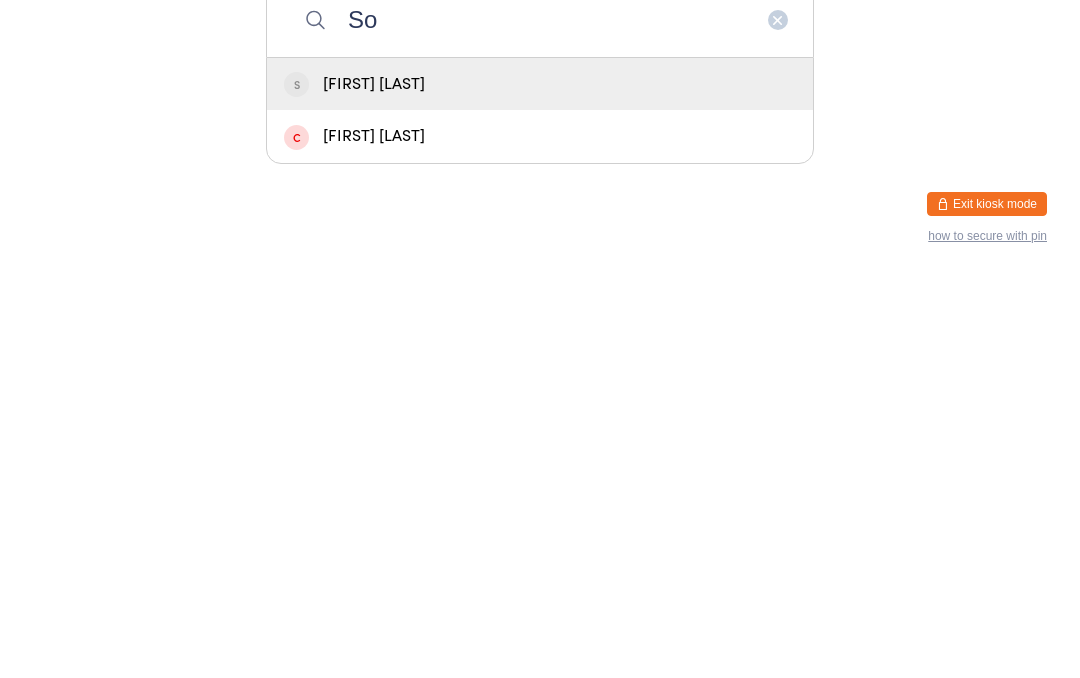 type on "S" 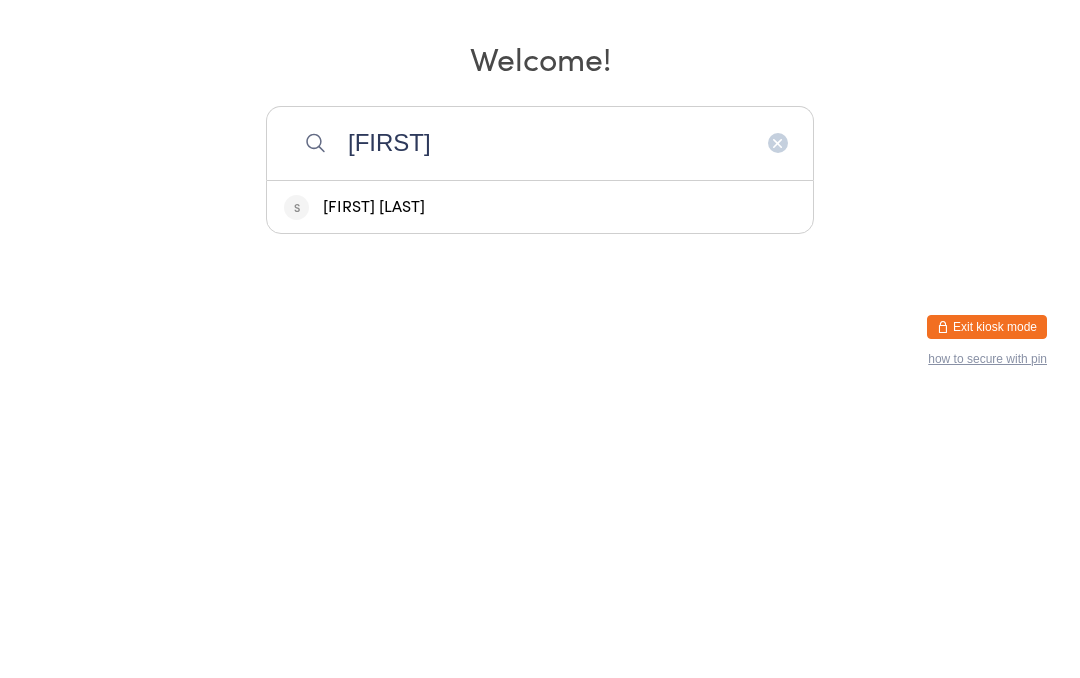 click on "[FIRST]" at bounding box center [540, 422] 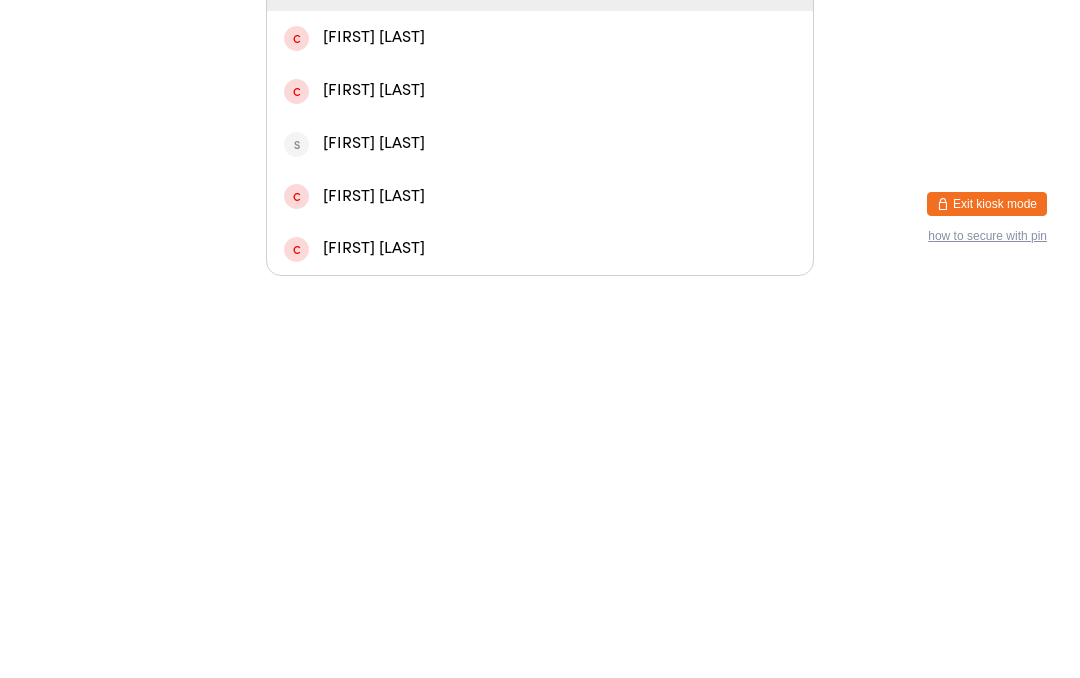 type on "Sol" 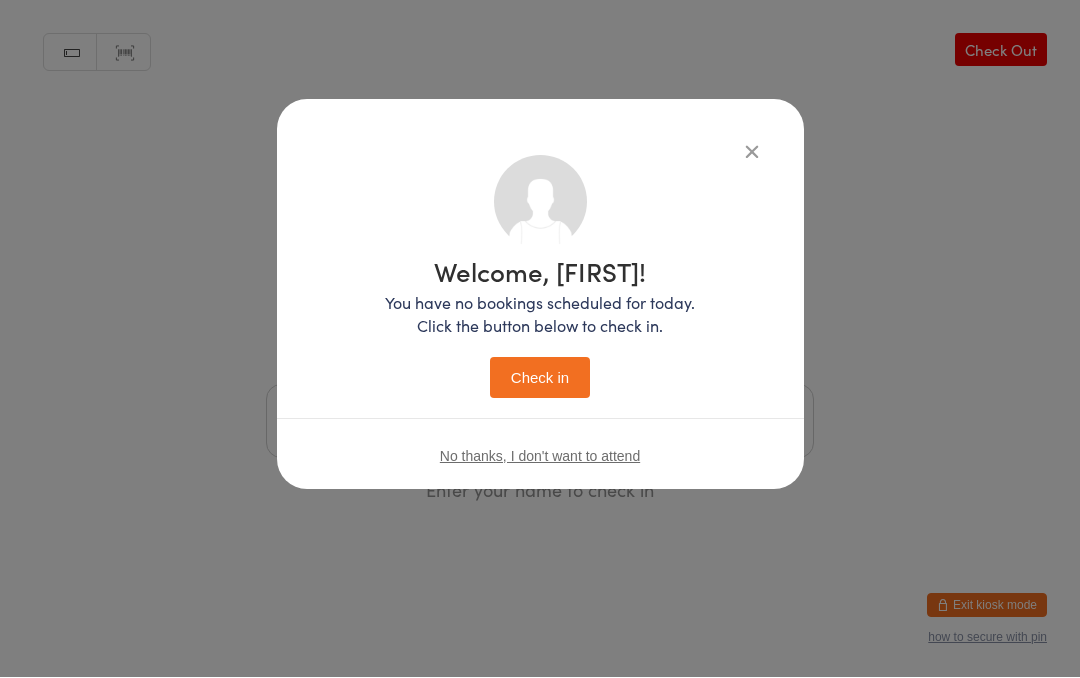 click on "Check in" at bounding box center [540, 378] 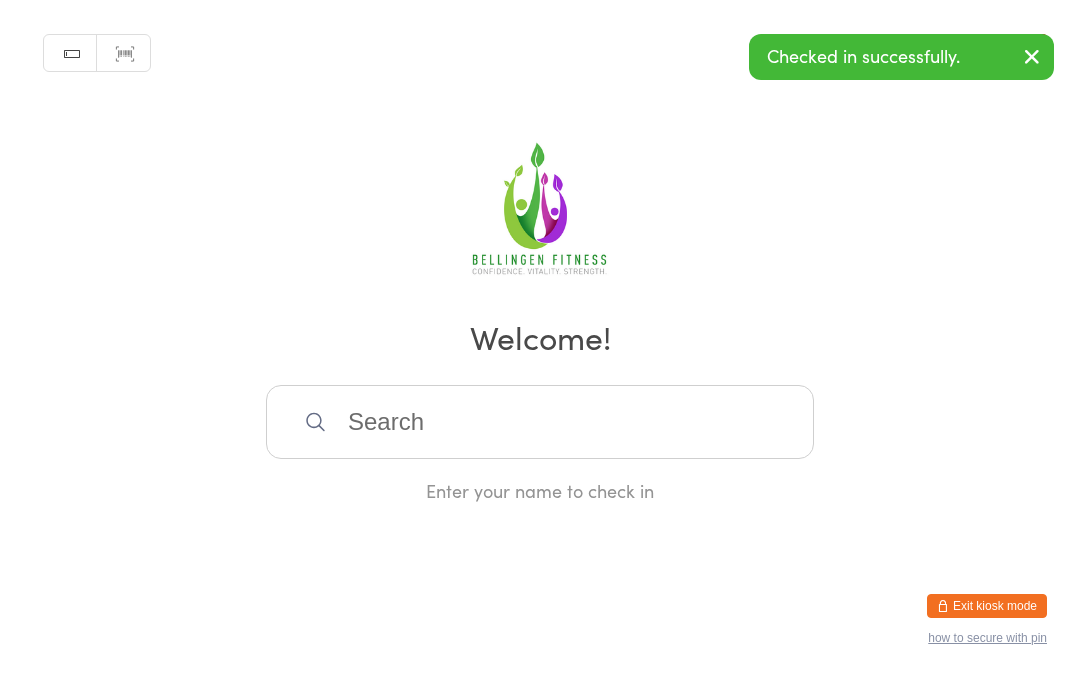 click at bounding box center (540, 422) 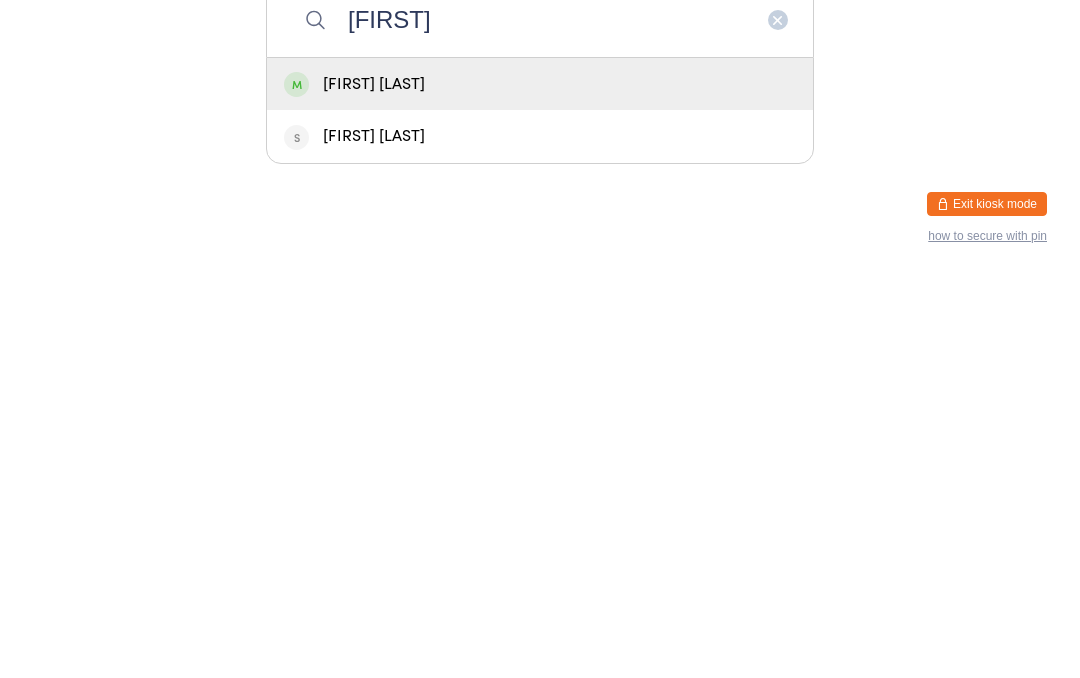 type on "Ayd" 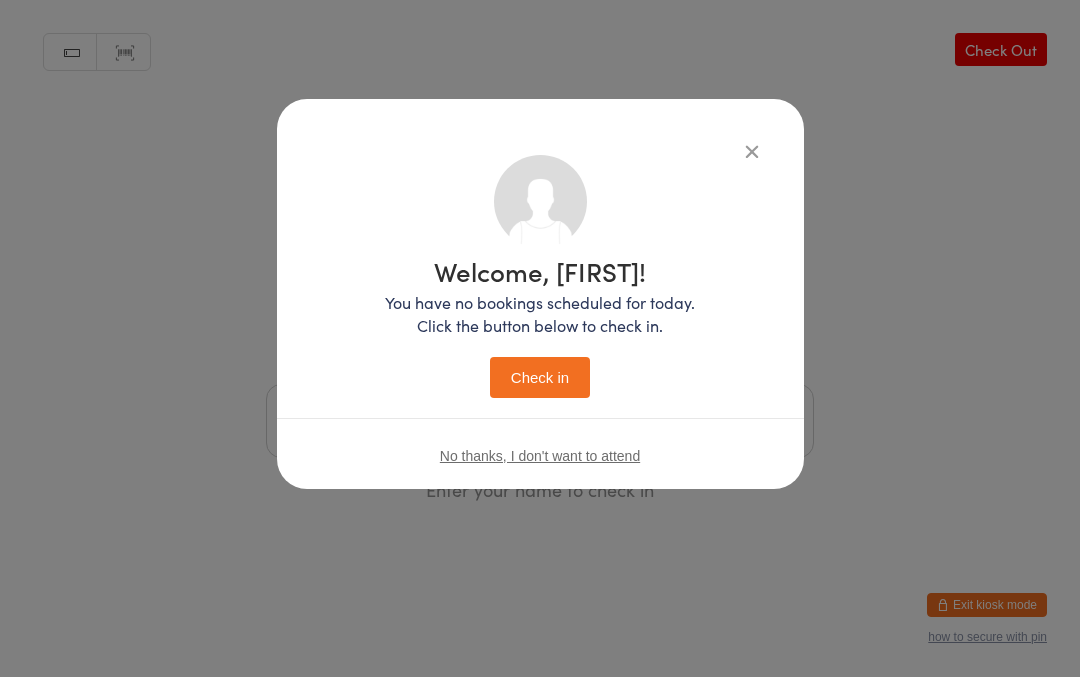 click on "Check in" at bounding box center [540, 378] 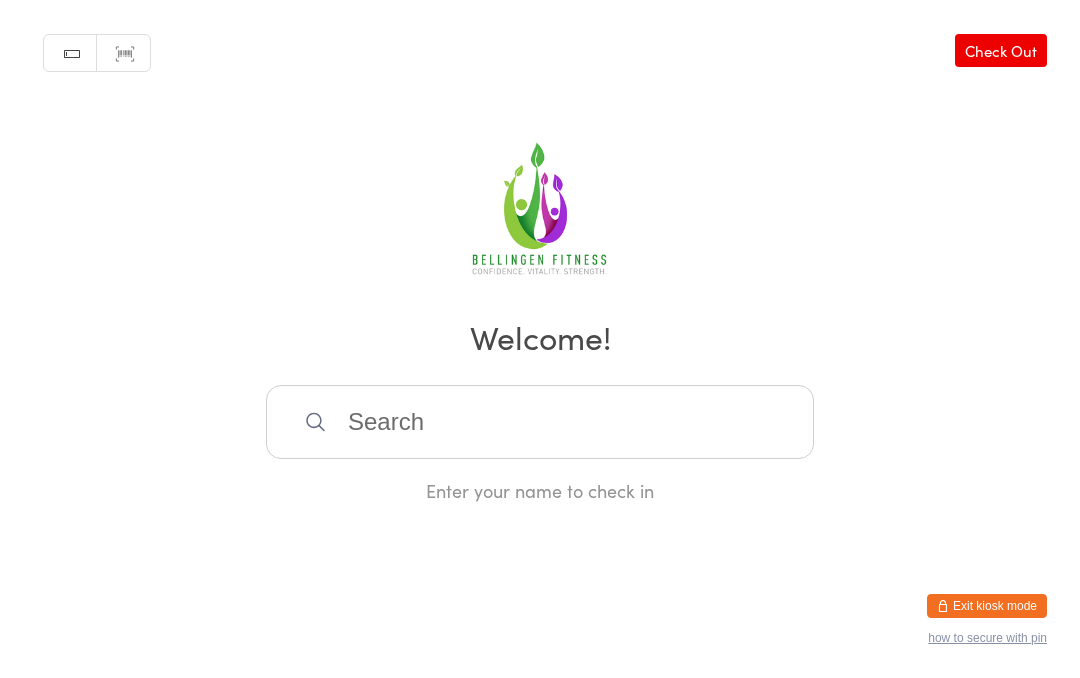 click at bounding box center (540, 422) 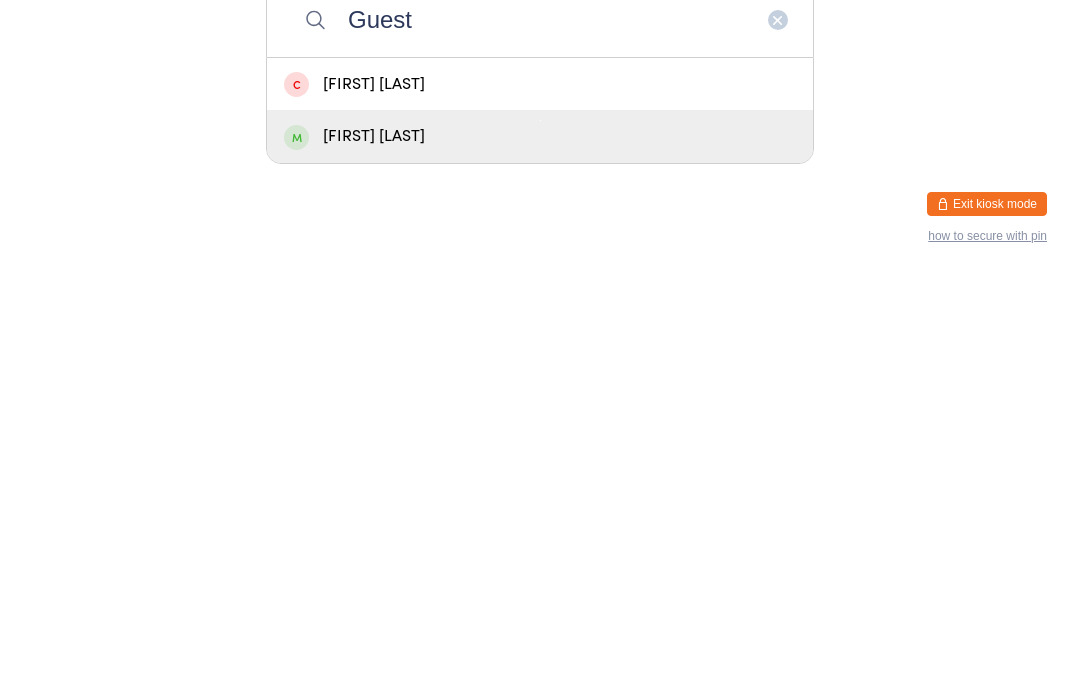 type on "Guest" 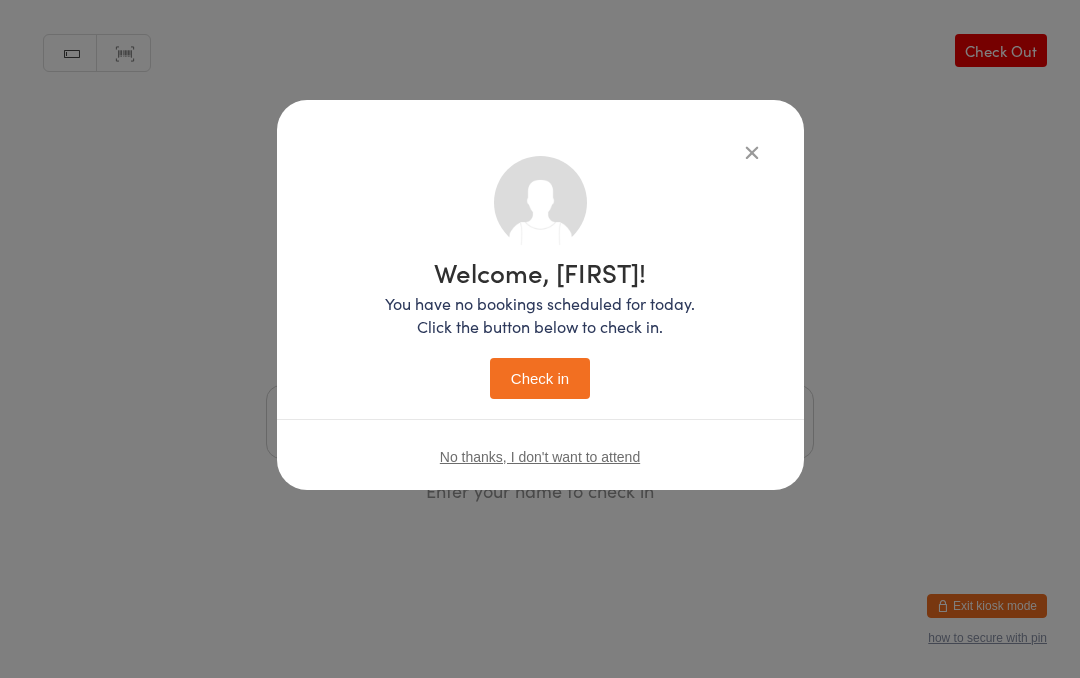 click on "Check in" at bounding box center [540, 378] 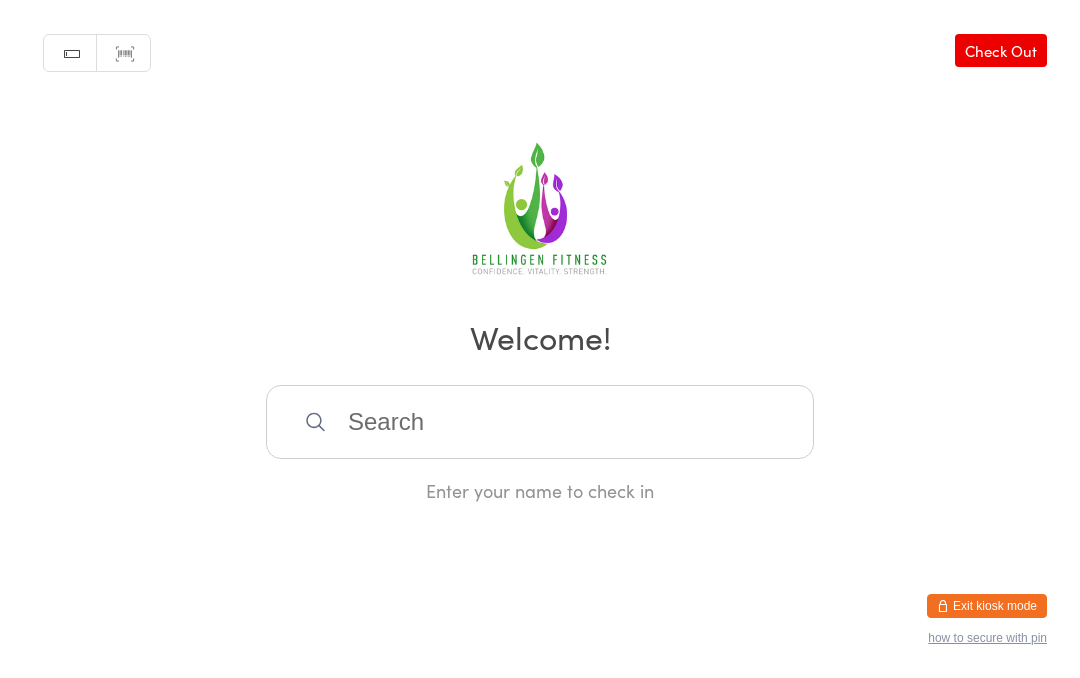 click at bounding box center (540, 422) 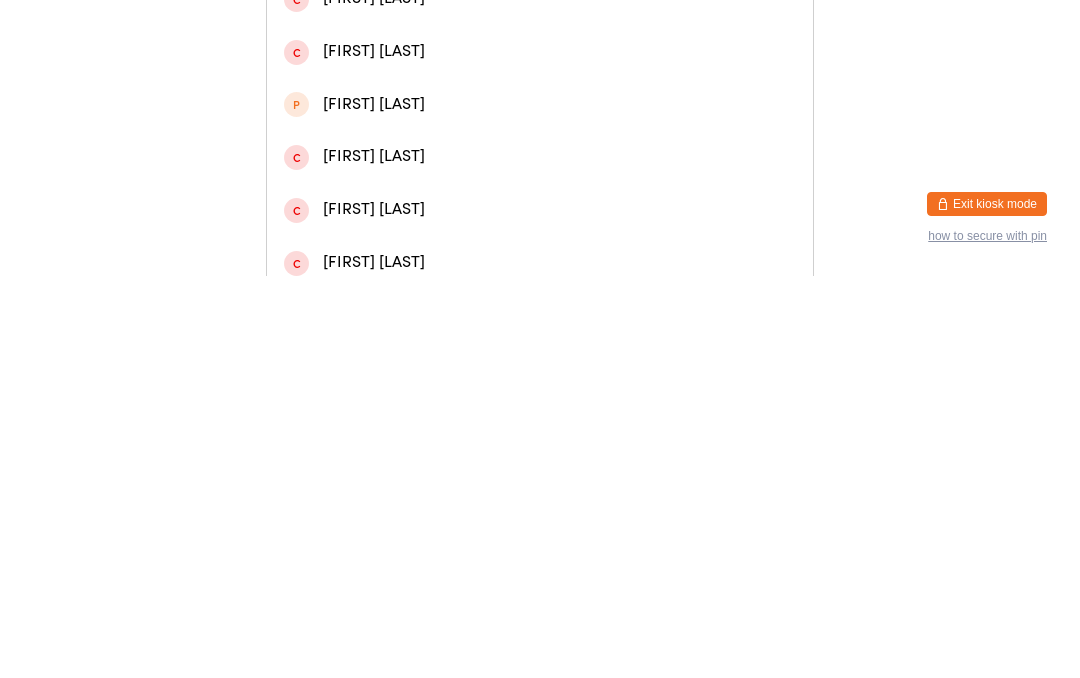 type on "Stephens" 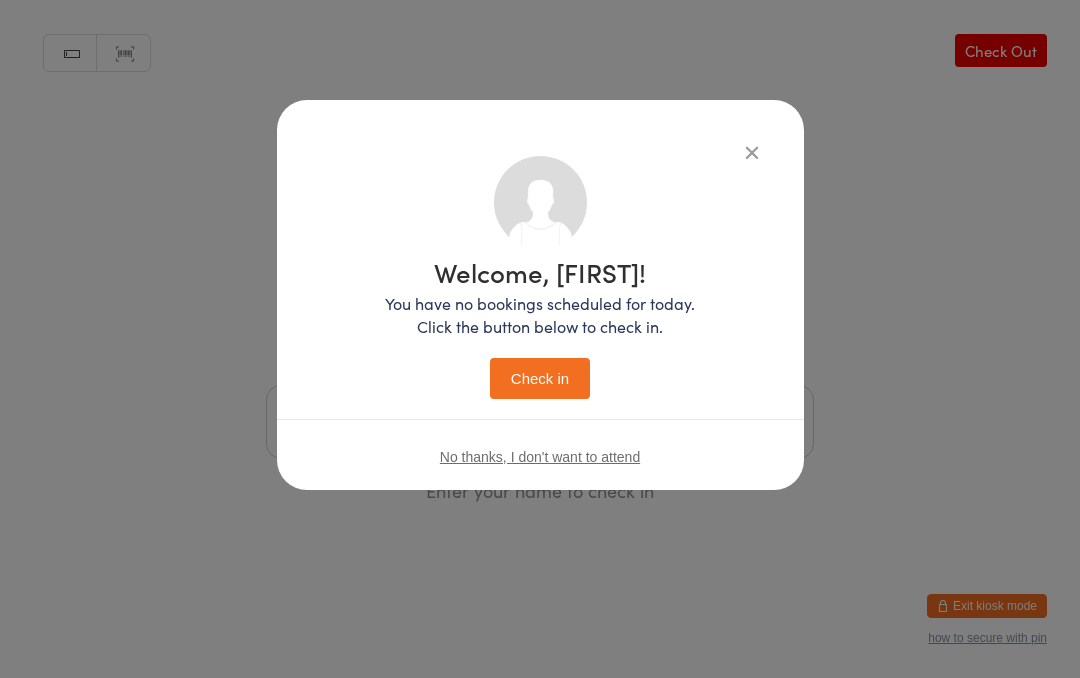 click on "Check in" at bounding box center (540, 378) 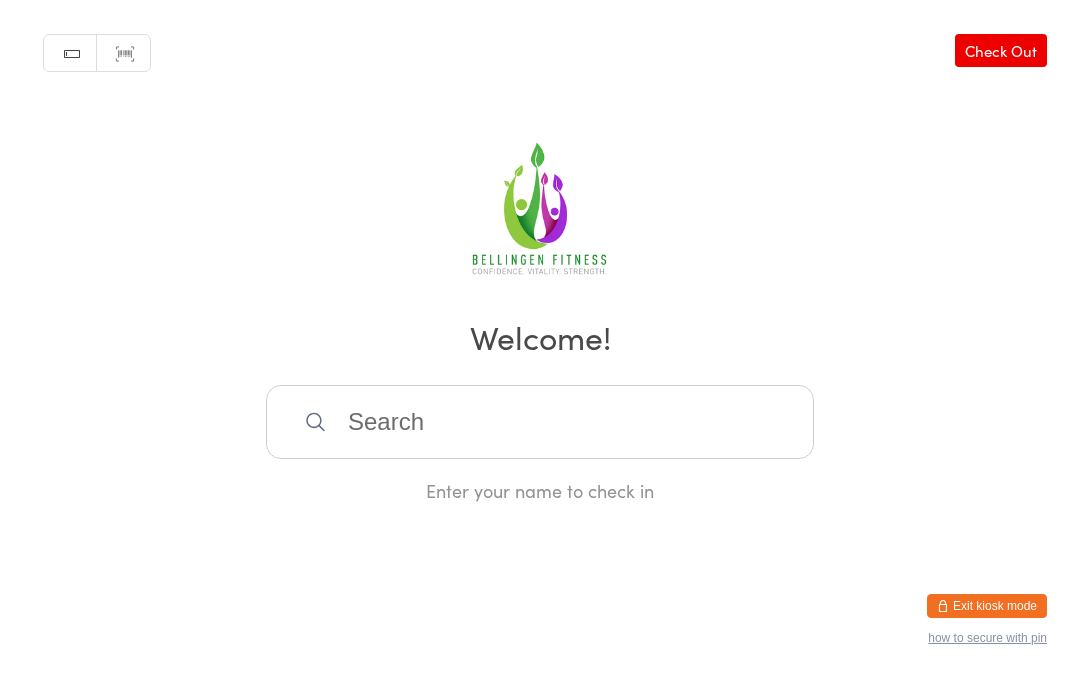click at bounding box center [540, 422] 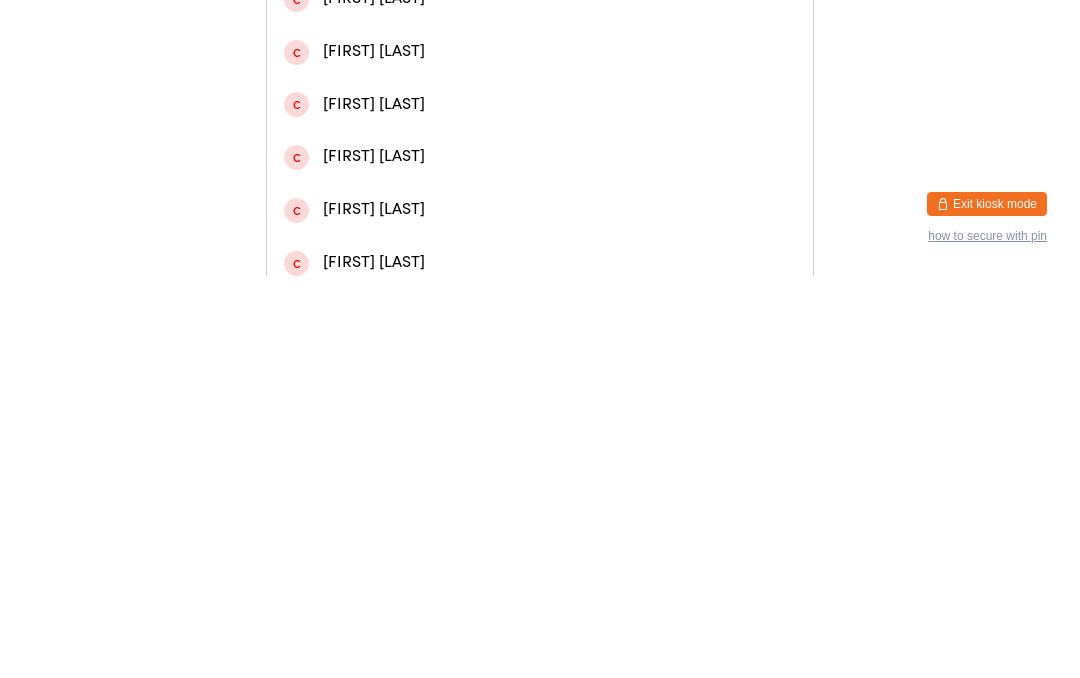type on "Leon" 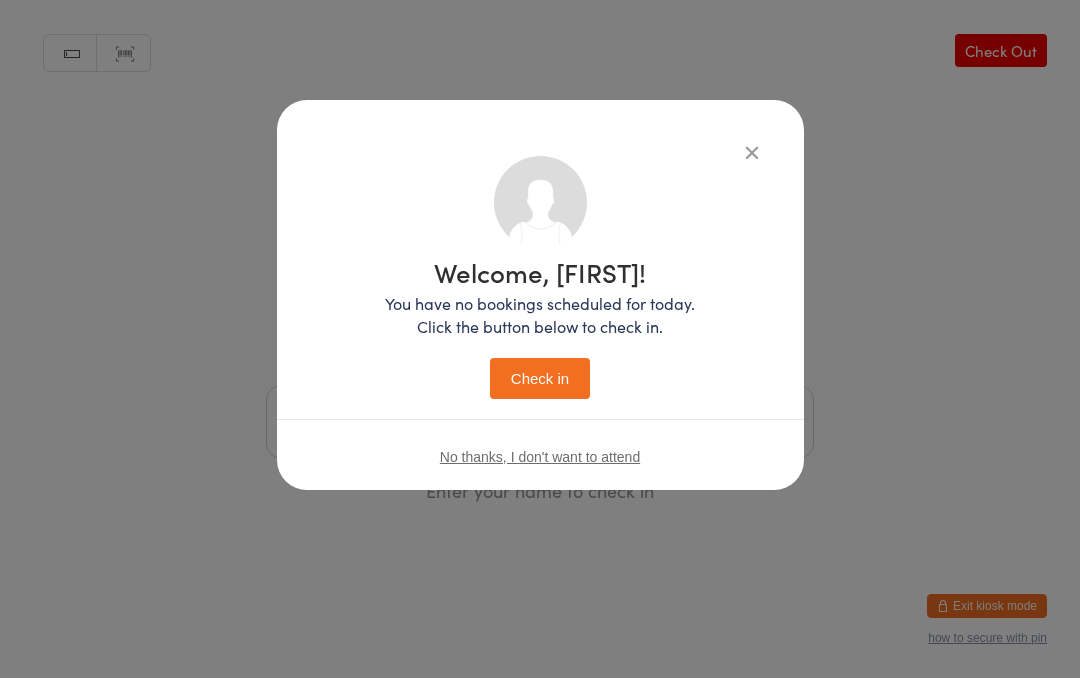 click on "Check in" at bounding box center (540, 378) 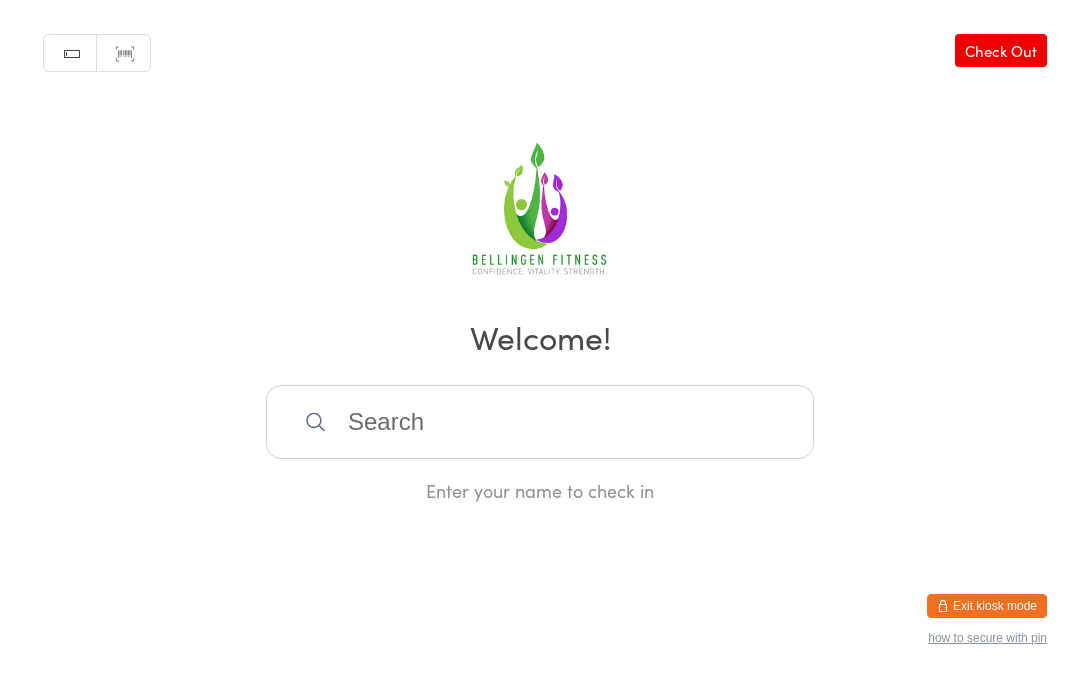 click at bounding box center (540, 422) 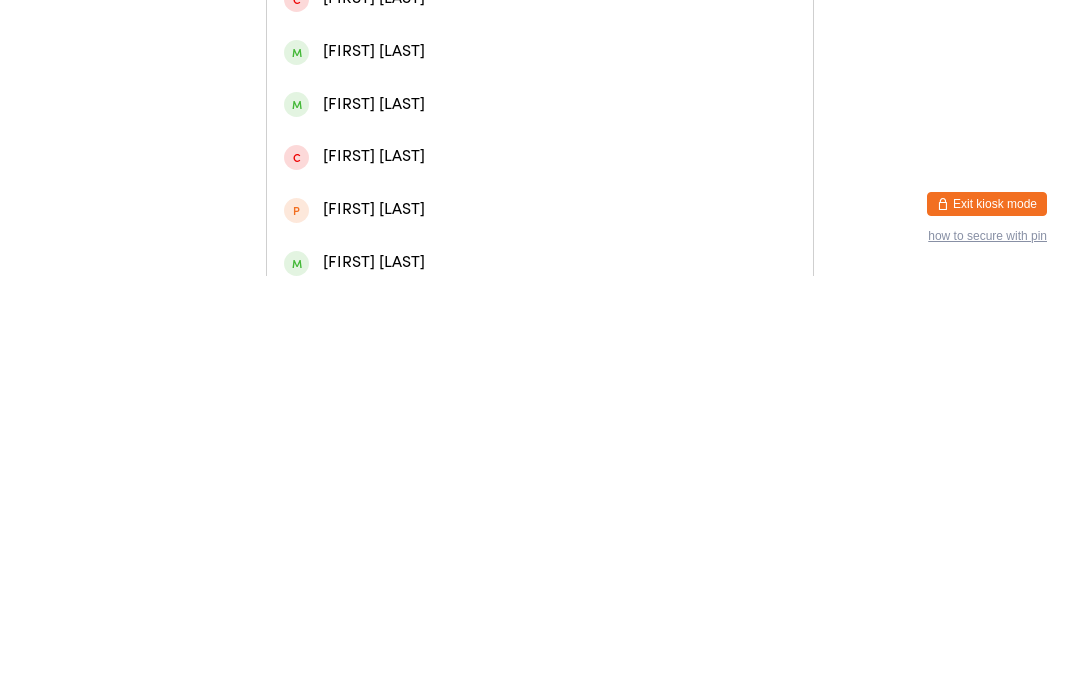 type on "Luke gust" 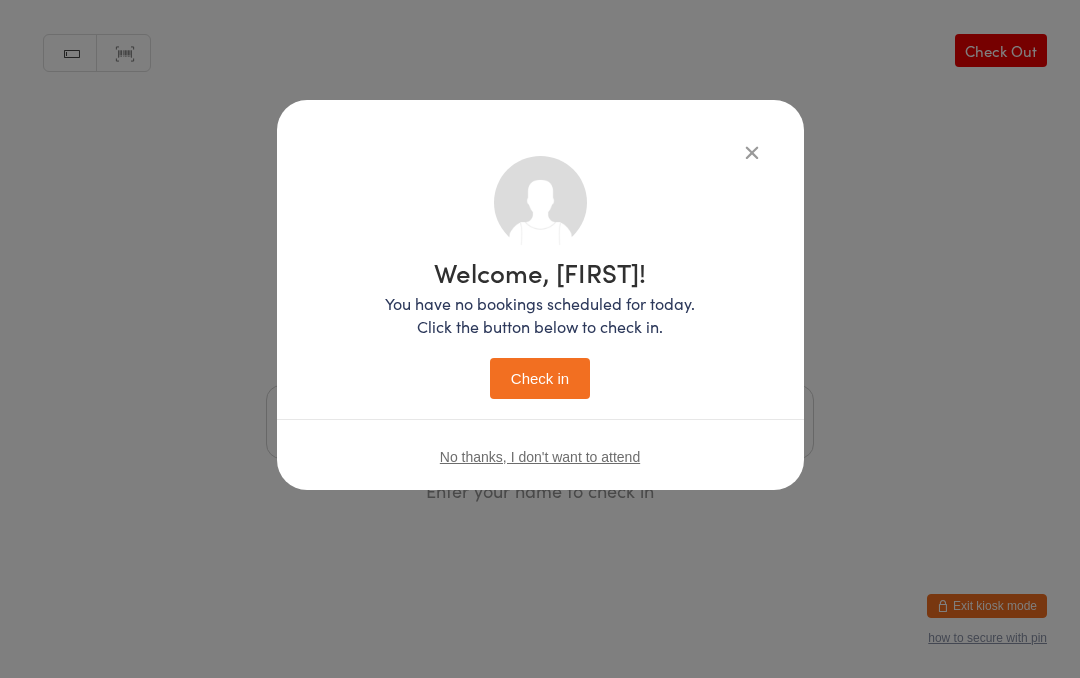 click on "Check in" at bounding box center (540, 378) 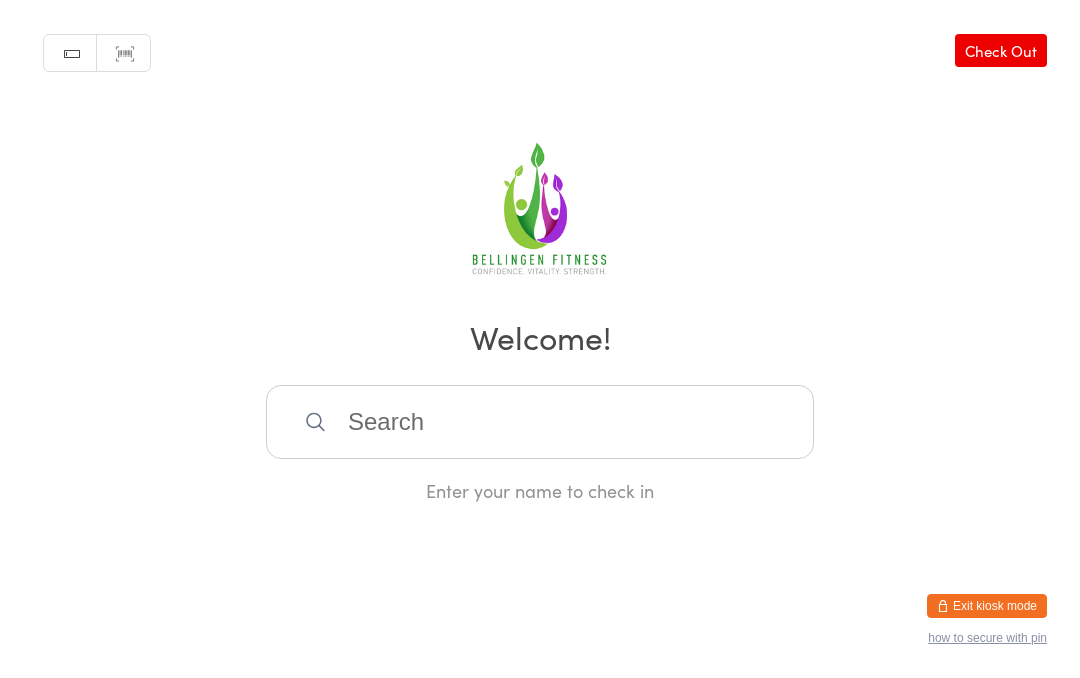 click at bounding box center [540, 422] 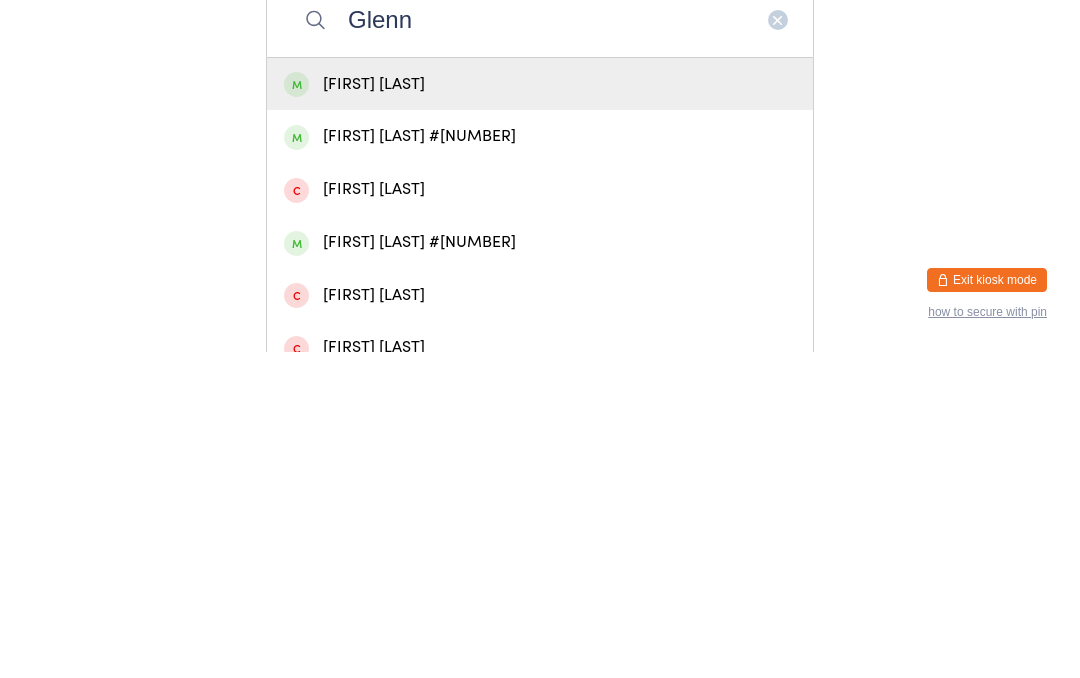 scroll, scrollTop: 77, scrollLeft: 0, axis: vertical 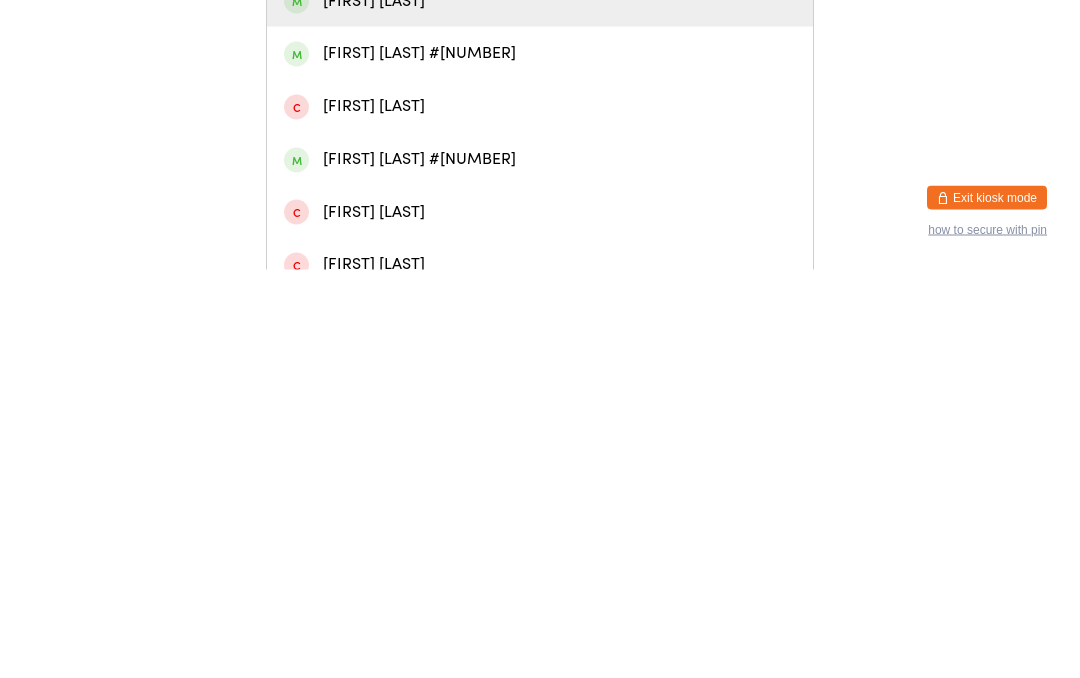 type on "Glenn" 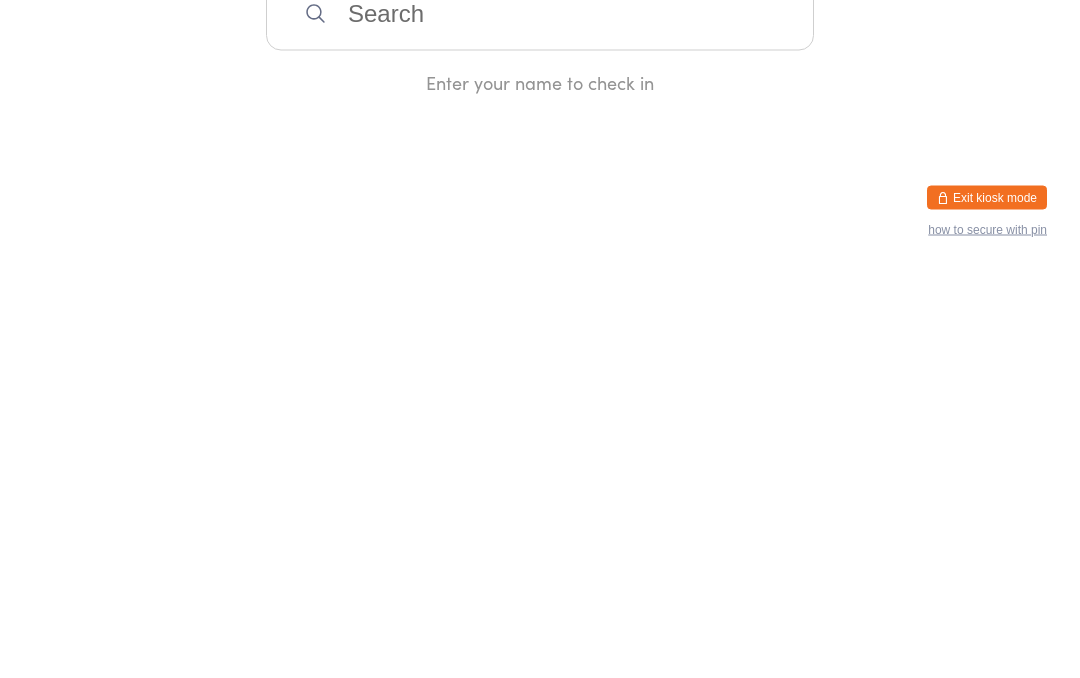 scroll, scrollTop: 0, scrollLeft: 0, axis: both 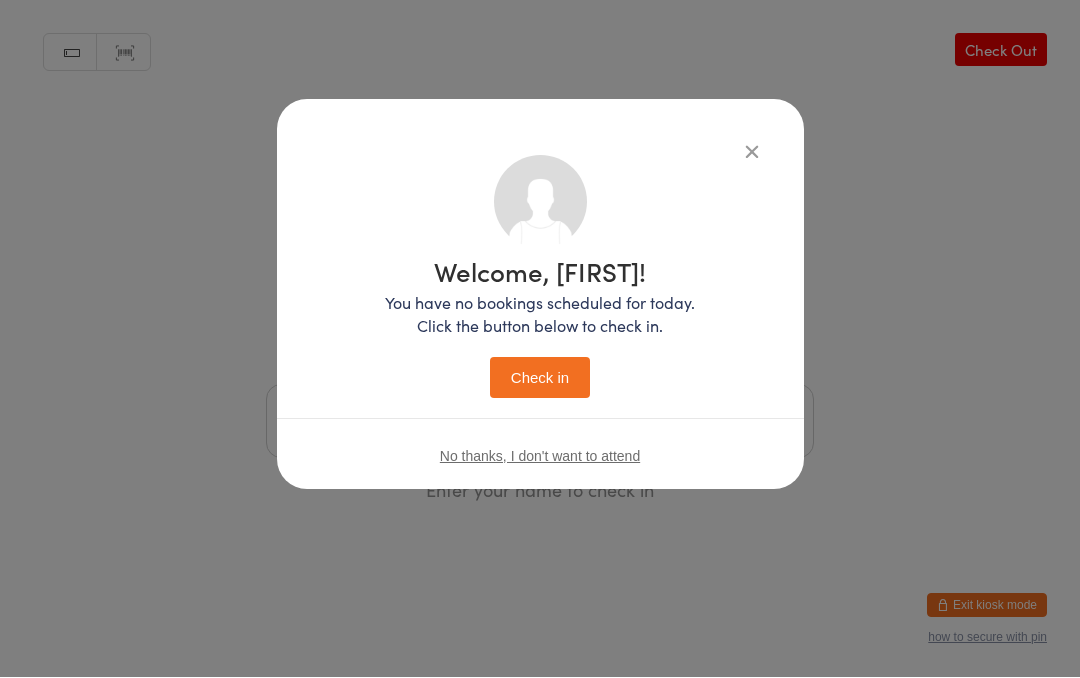 click on "Check in" at bounding box center [540, 378] 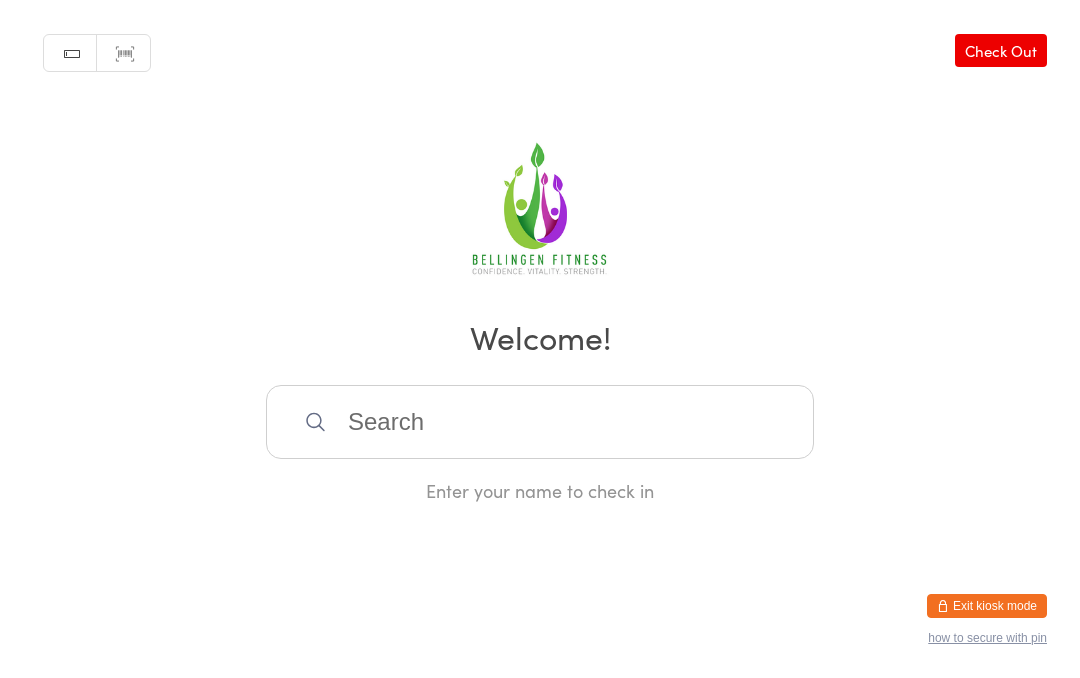 scroll, scrollTop: 0, scrollLeft: 0, axis: both 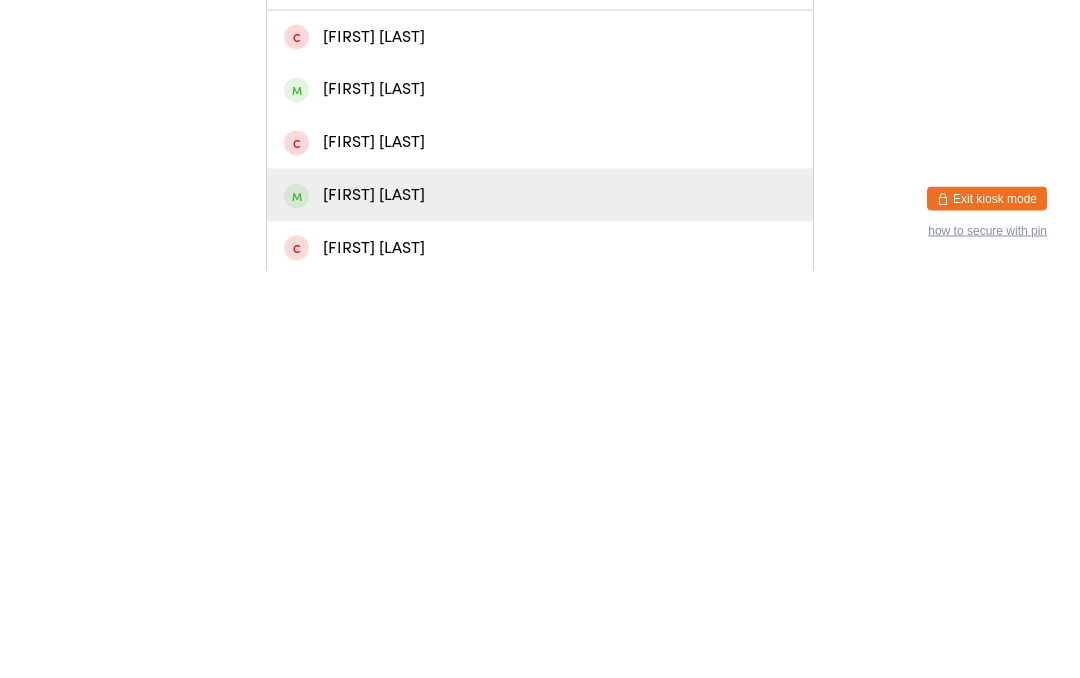 type on "[FIRST] [LAST]" 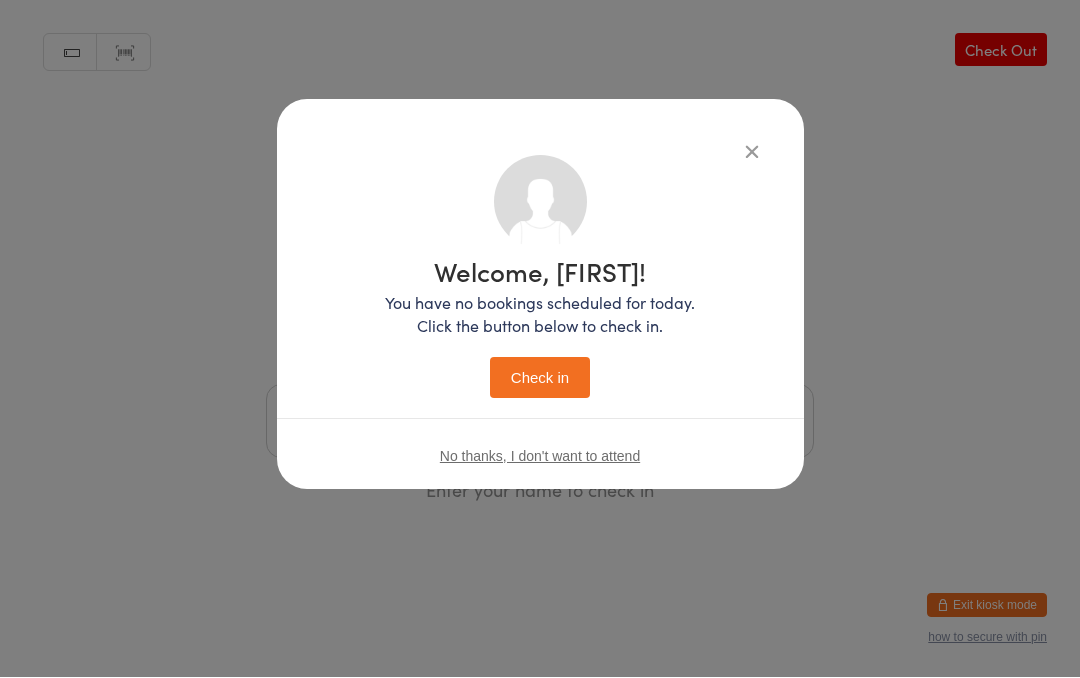 click on "Check in" at bounding box center (540, 378) 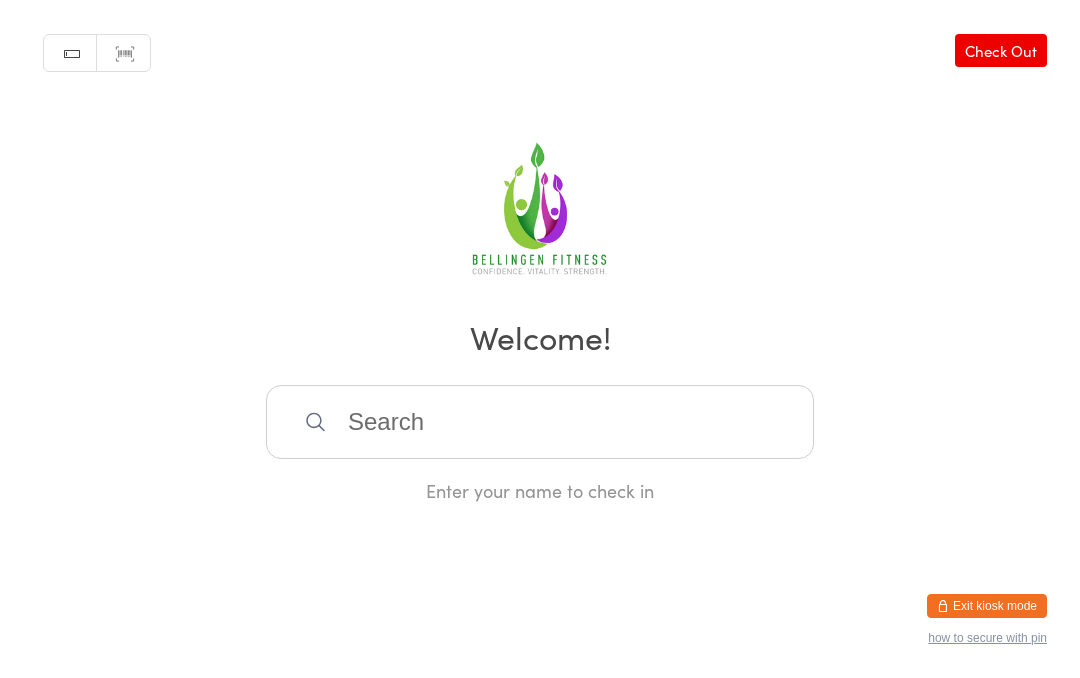 click at bounding box center (540, 422) 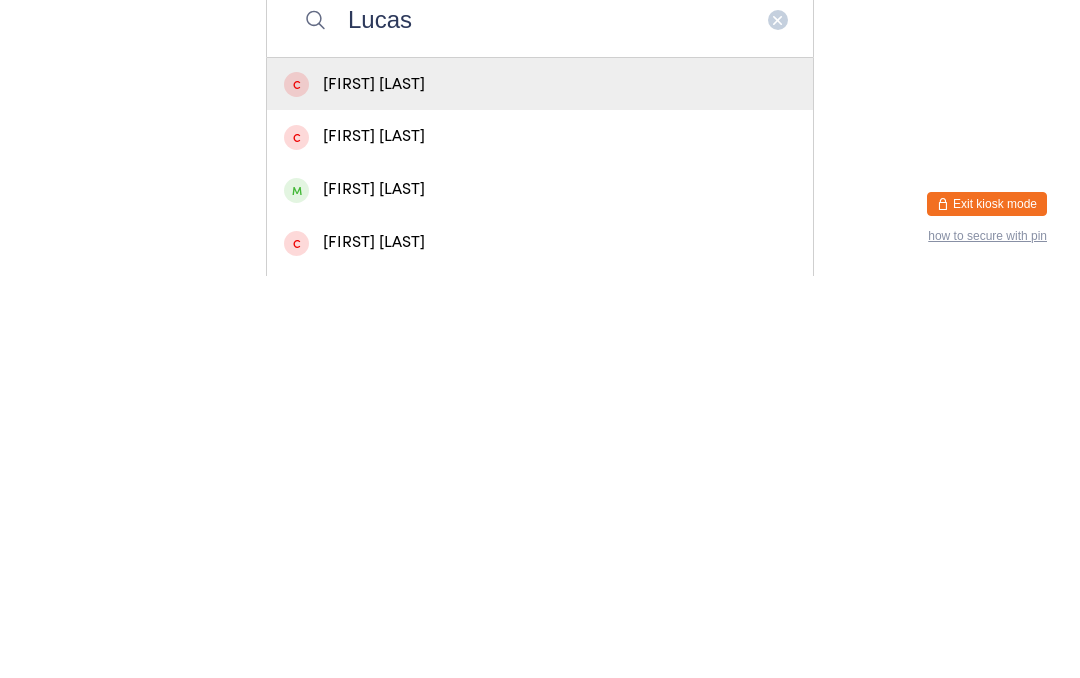 type on "Lucas" 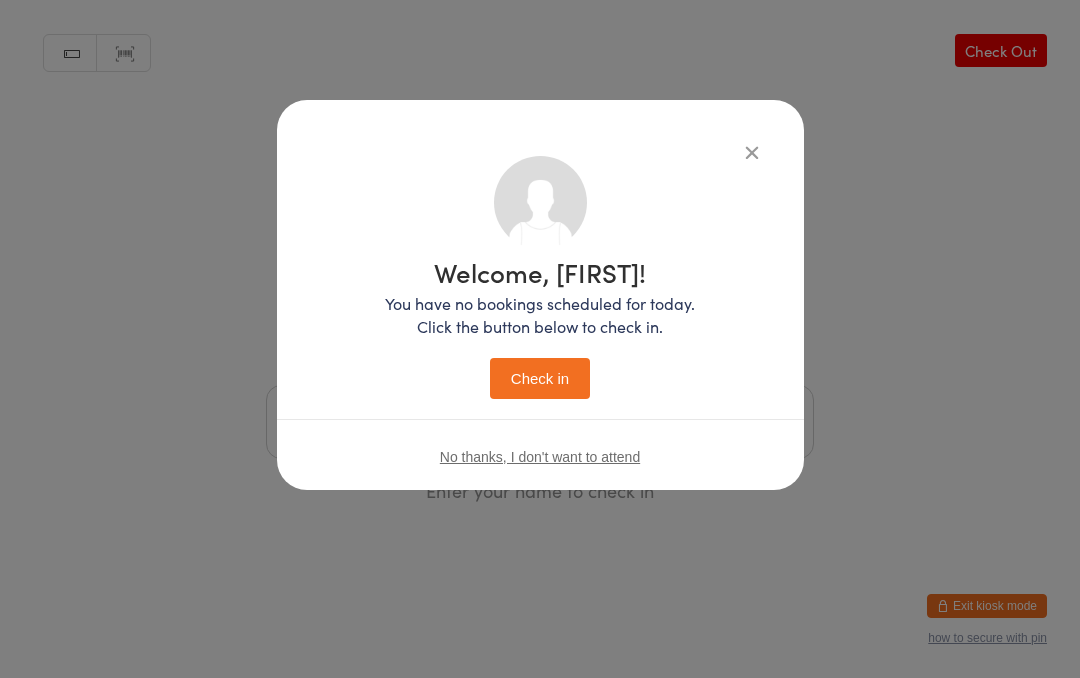 click on "Check in" at bounding box center (540, 378) 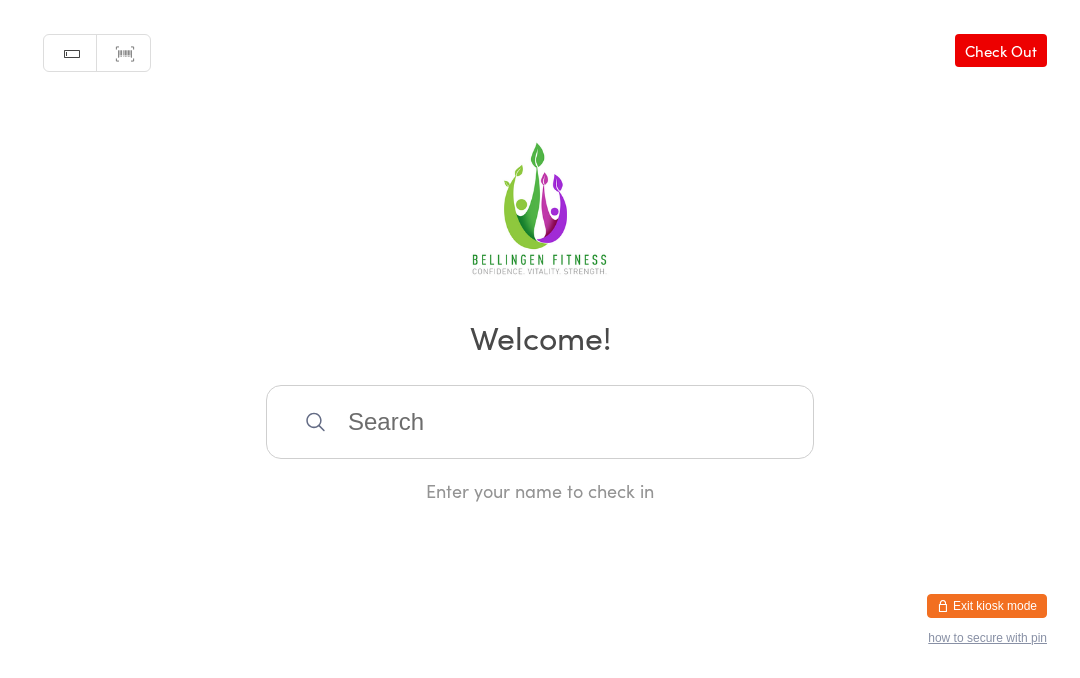 click at bounding box center [540, 422] 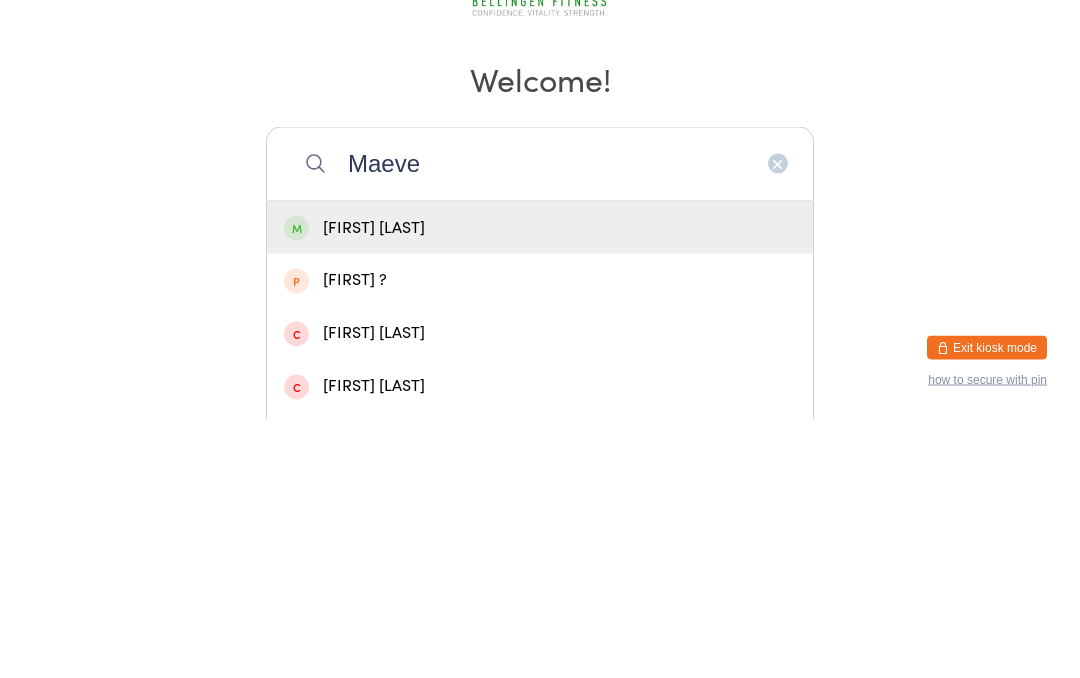 type on "Maeve" 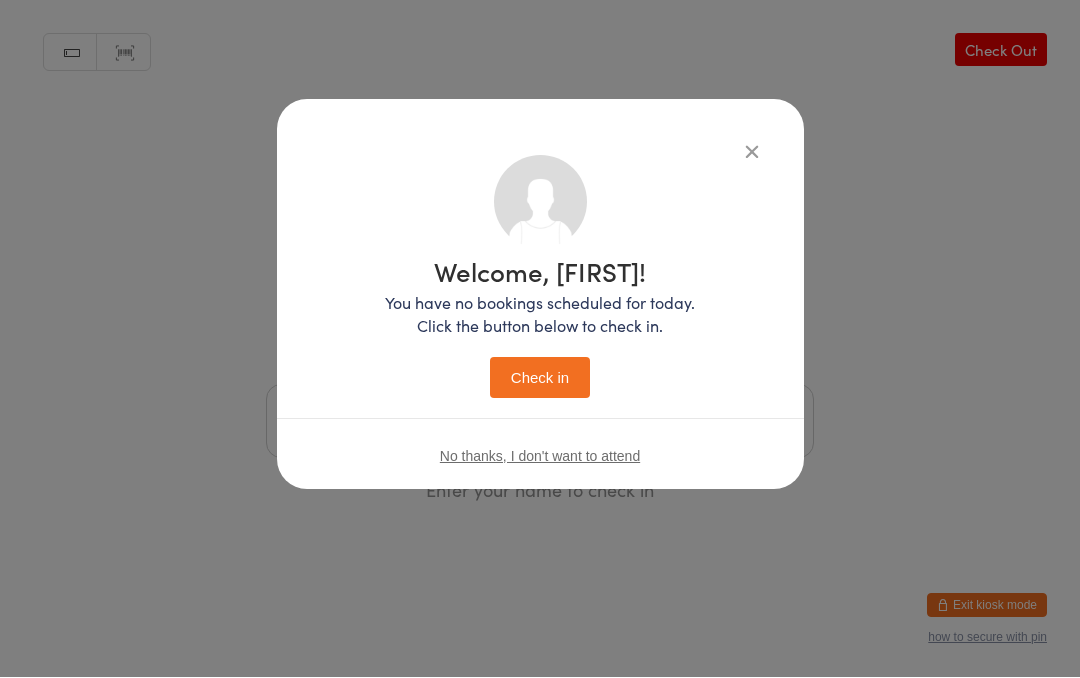 click on "Check in" at bounding box center (540, 378) 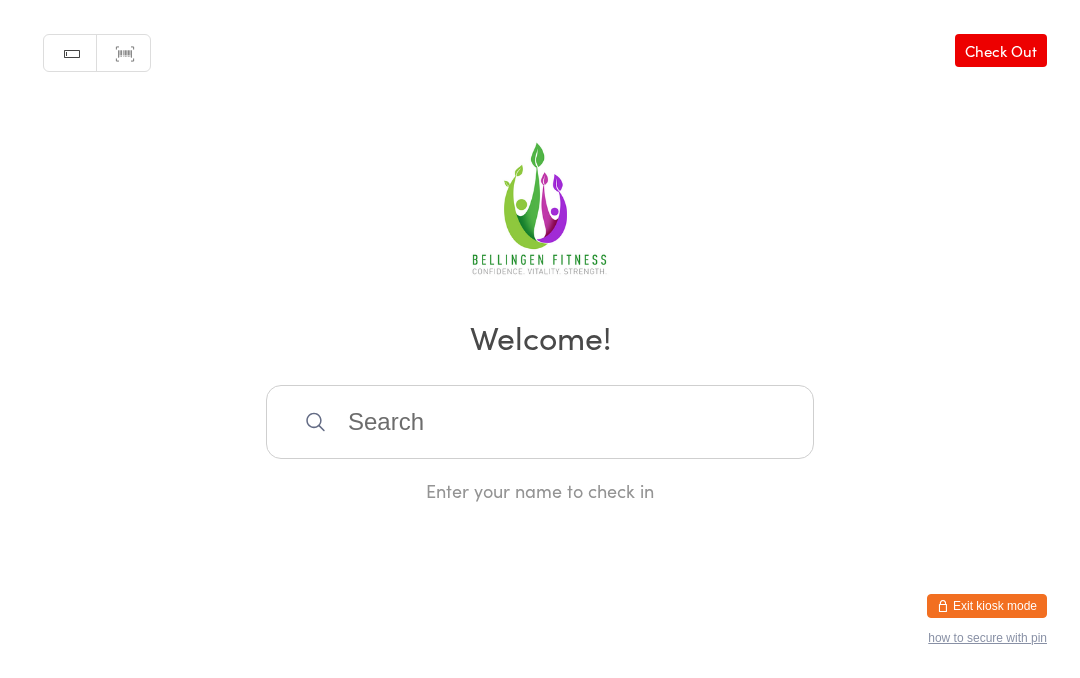 click at bounding box center (540, 422) 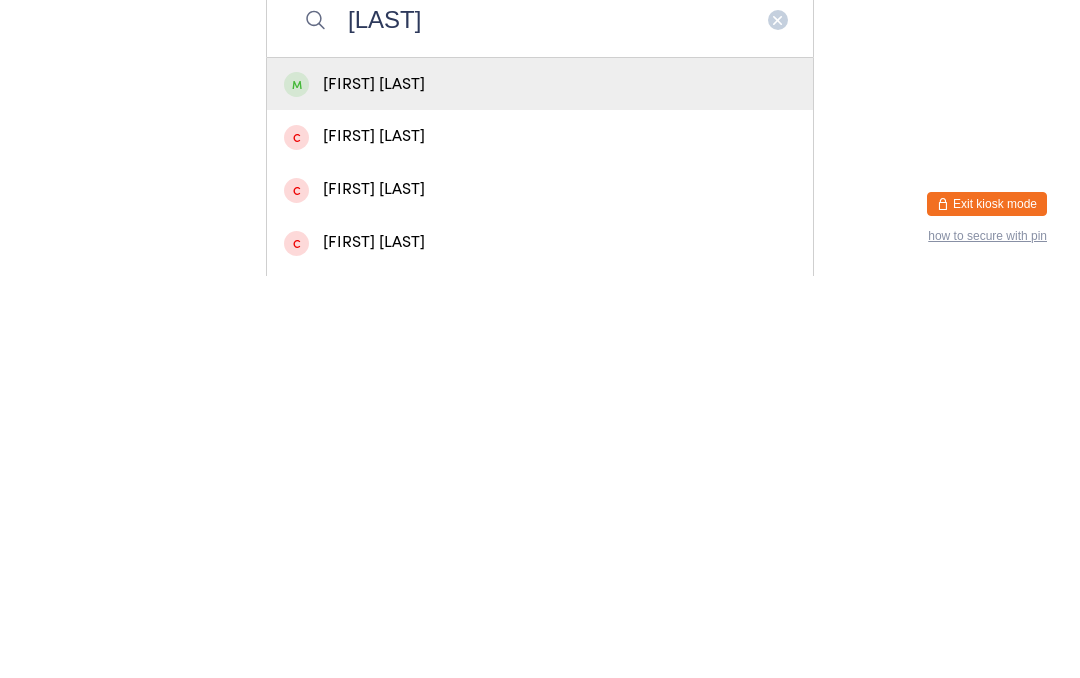 type on "[LAST]" 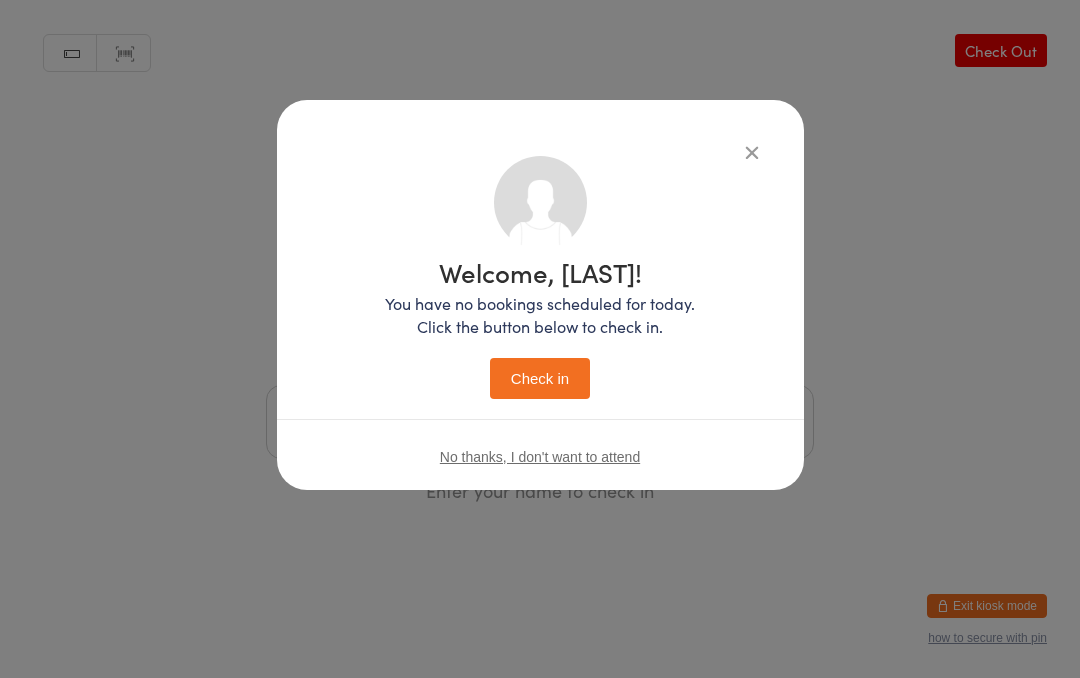 click on "Check in" at bounding box center (540, 378) 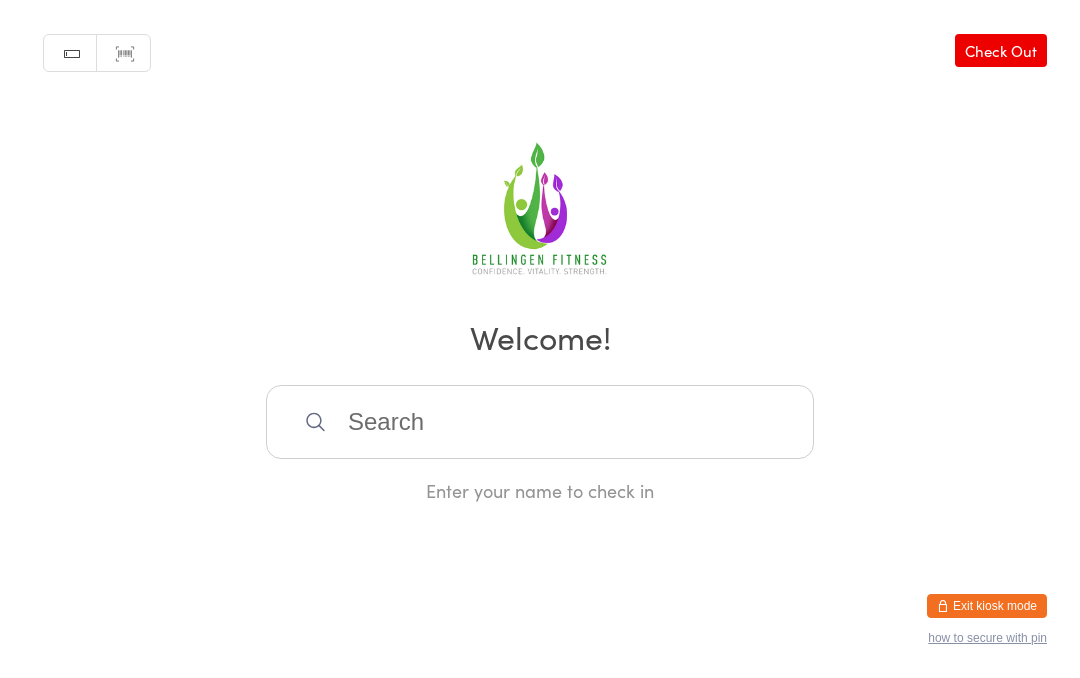click at bounding box center (540, 422) 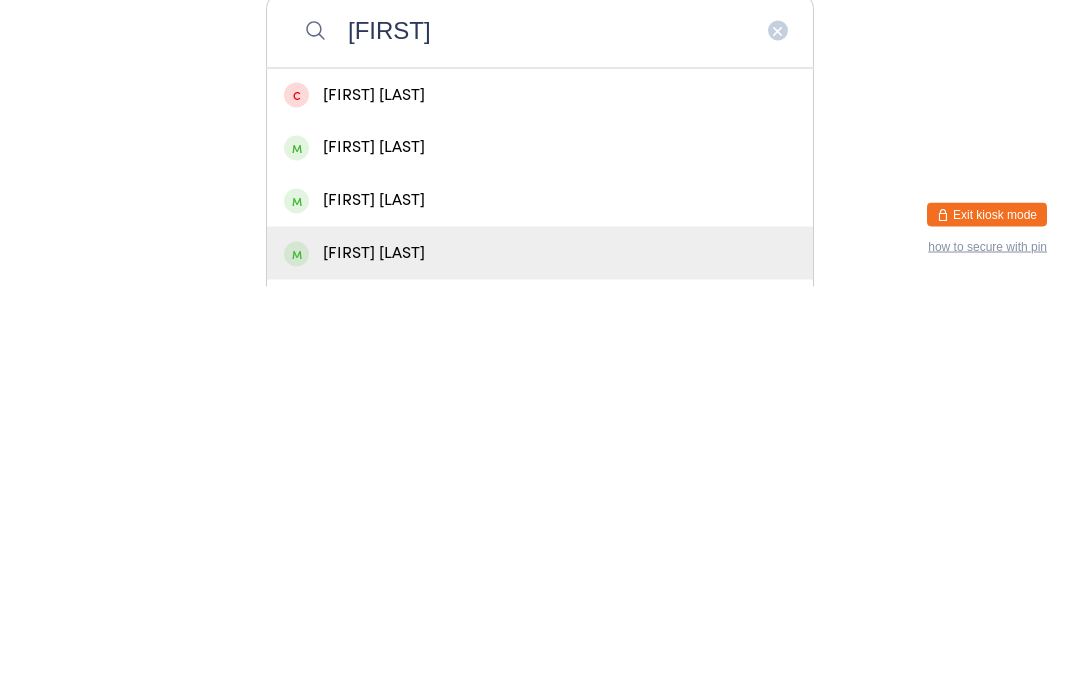 type on "[FIRST]" 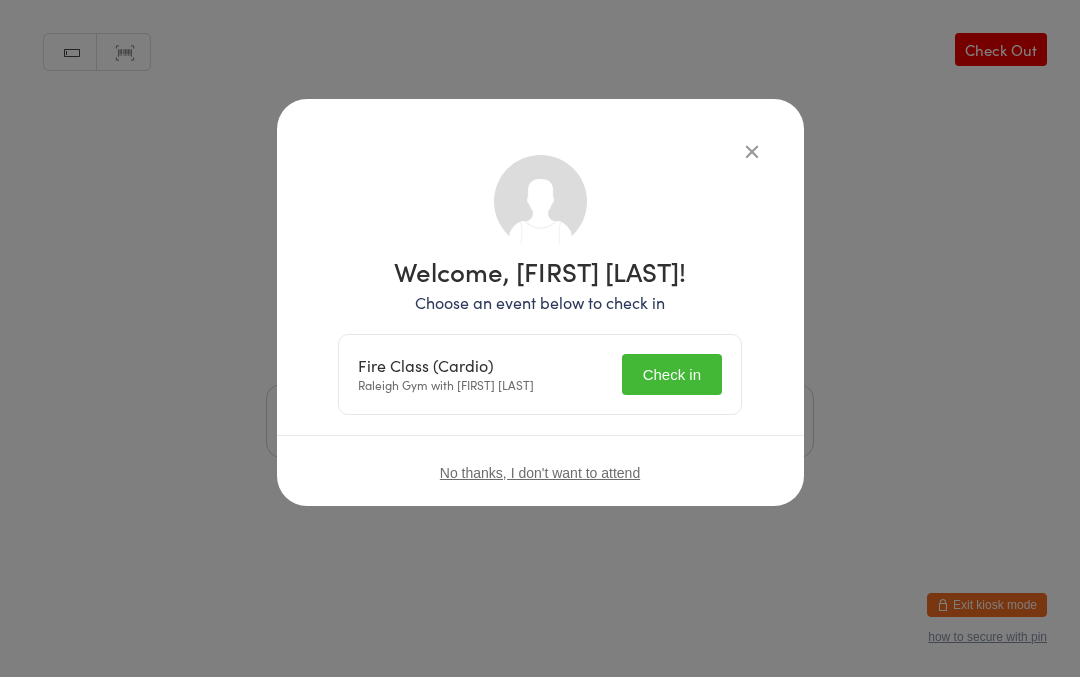 click on "Check in" at bounding box center [672, 375] 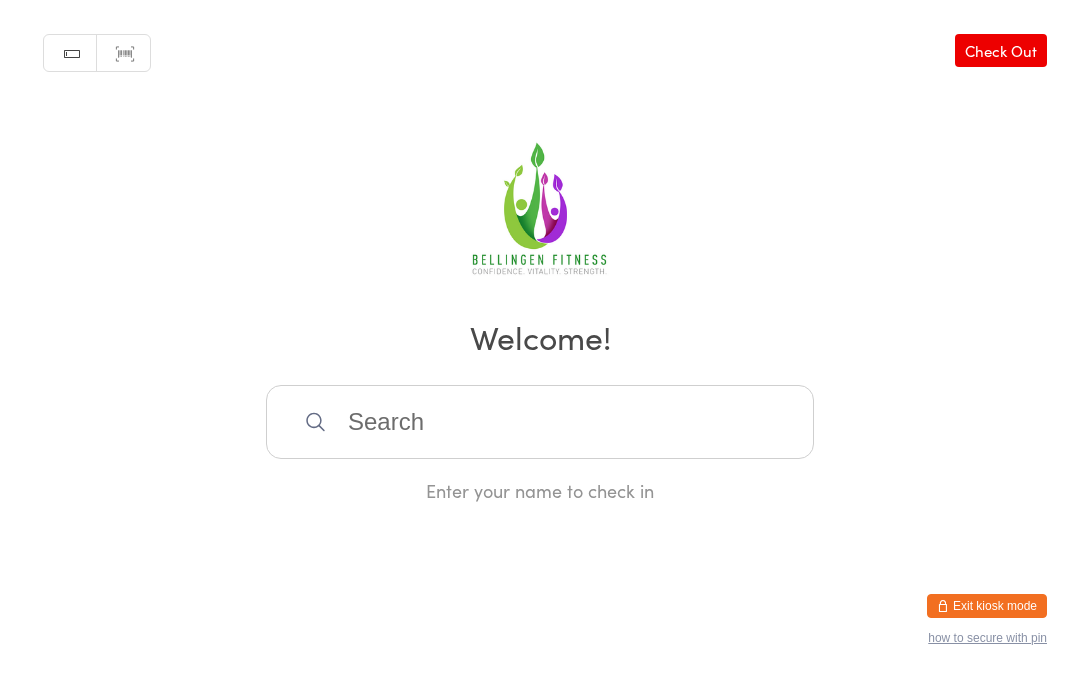 click at bounding box center (540, 422) 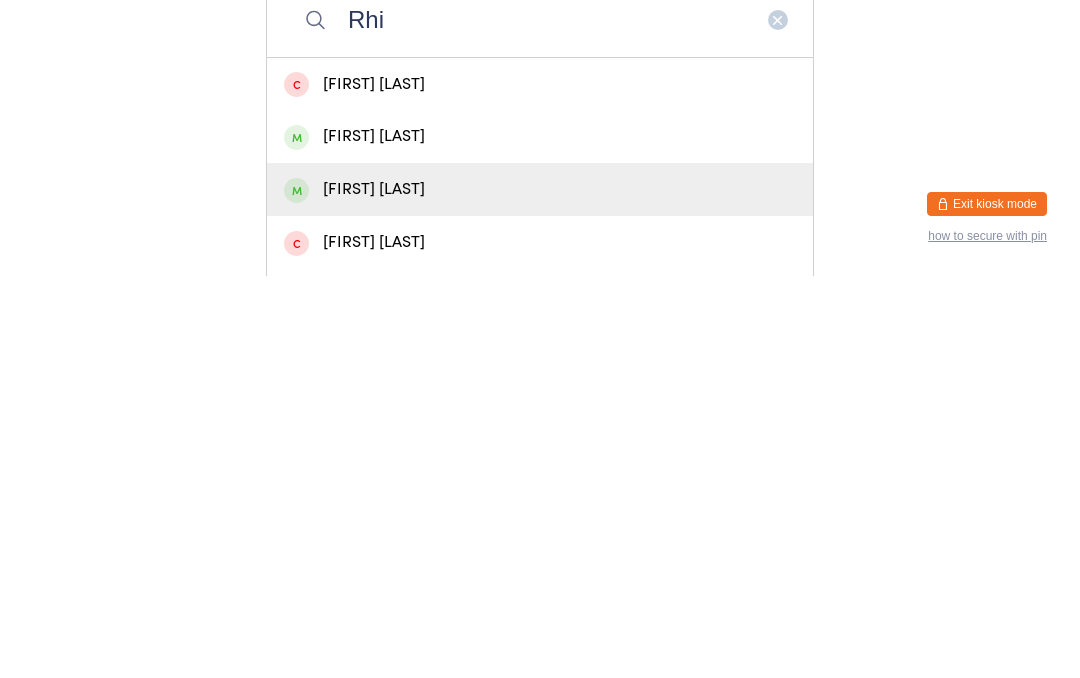 type on "Rhi" 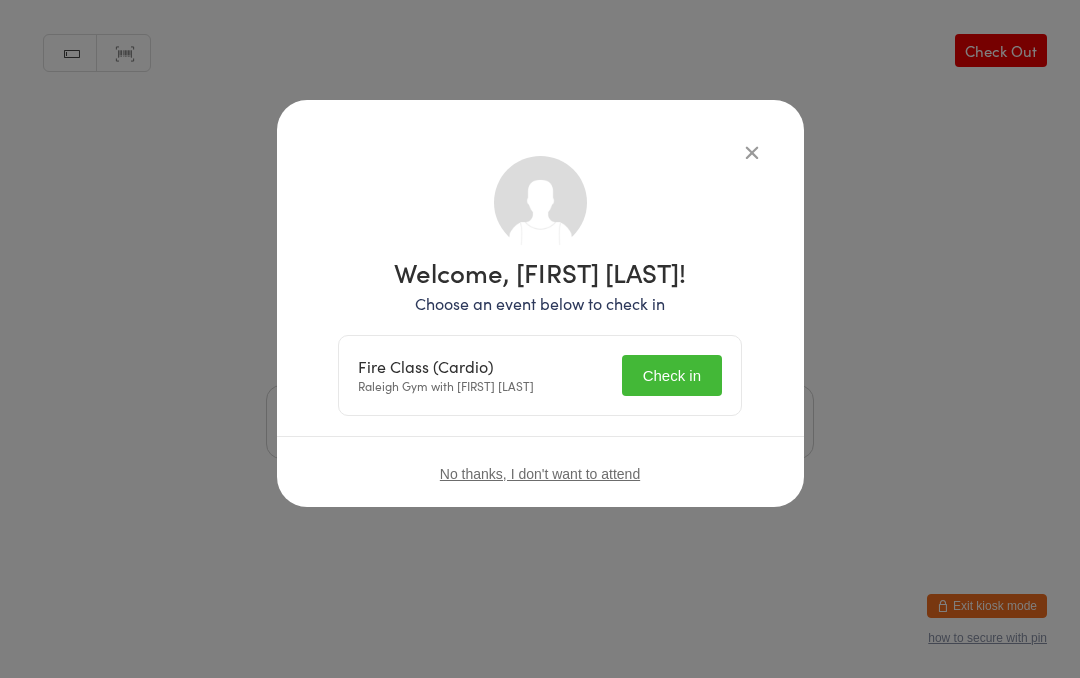 click on "Check in" at bounding box center [672, 375] 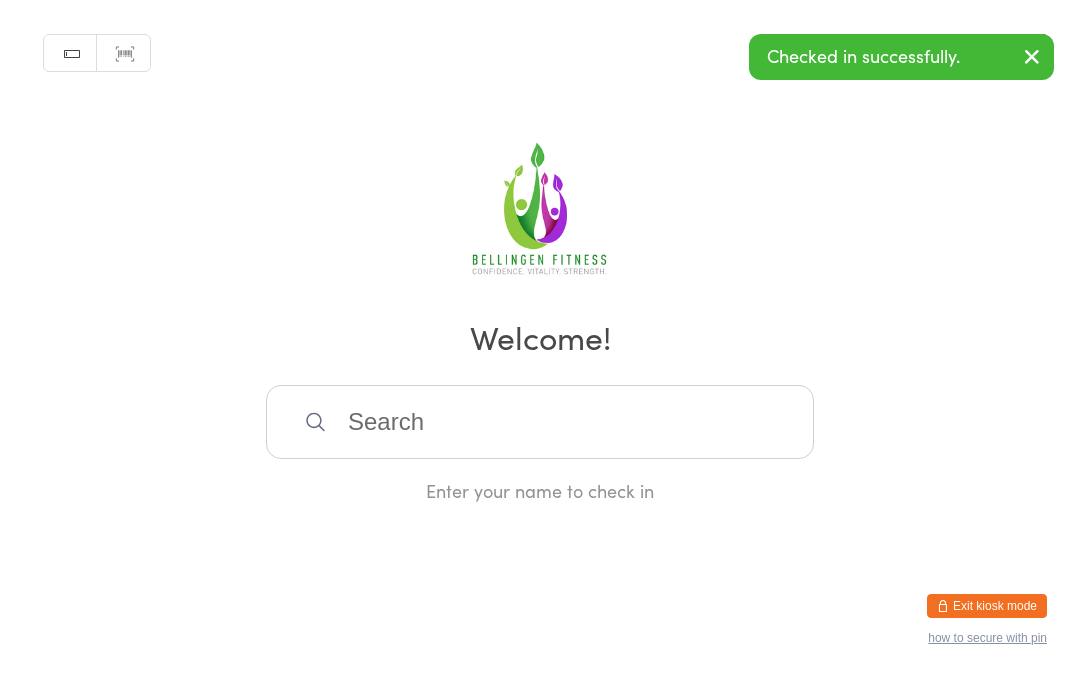click on "Manual search Scanner input Check Out Welcome! Enter your name to check in" at bounding box center [540, 251] 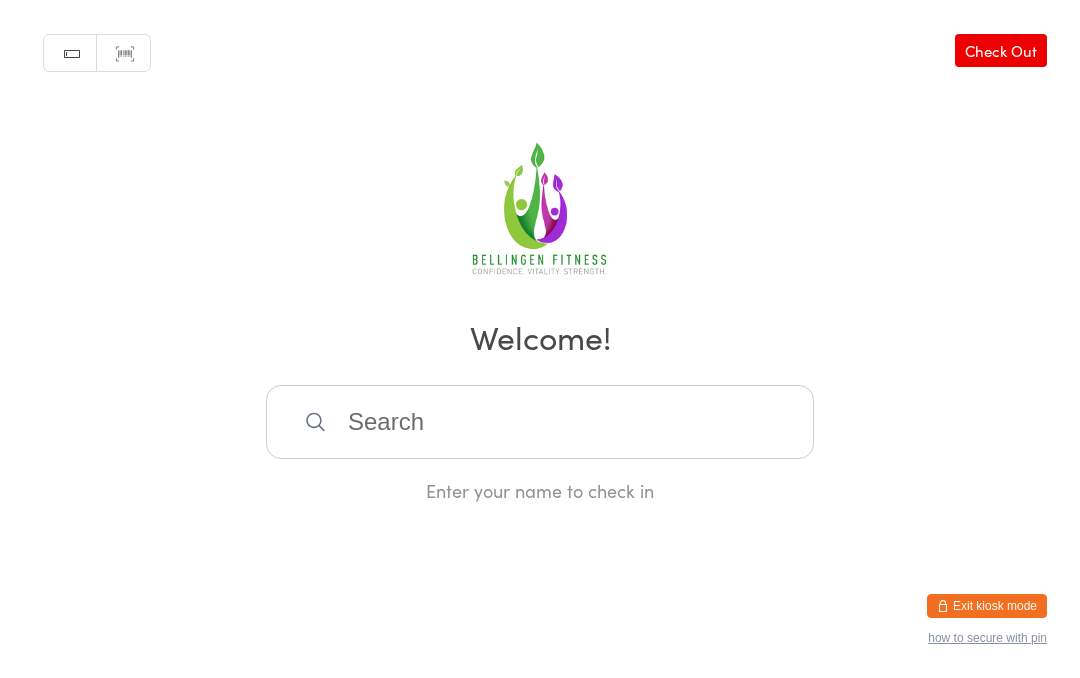 click at bounding box center [540, 422] 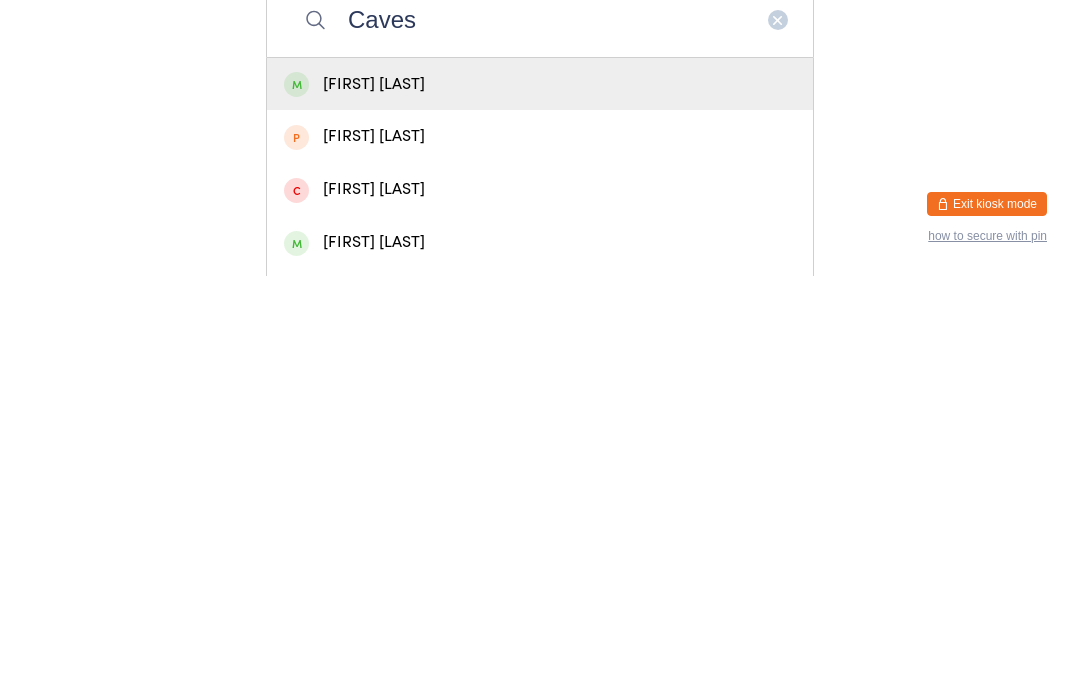 type on "Caves" 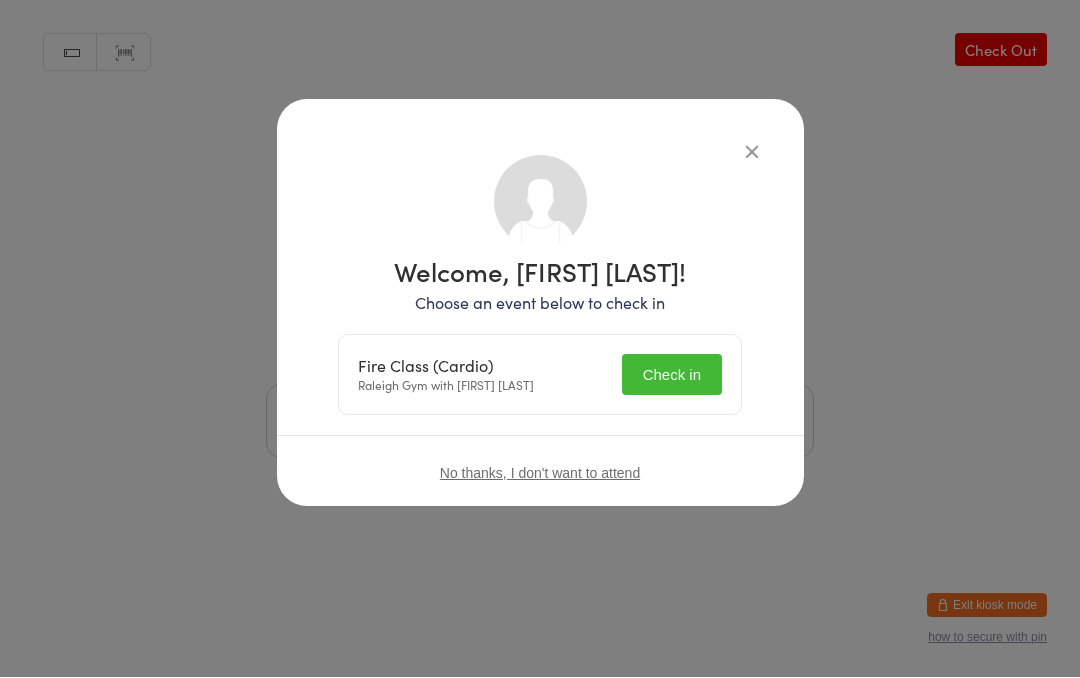 click on "Check in" at bounding box center [672, 375] 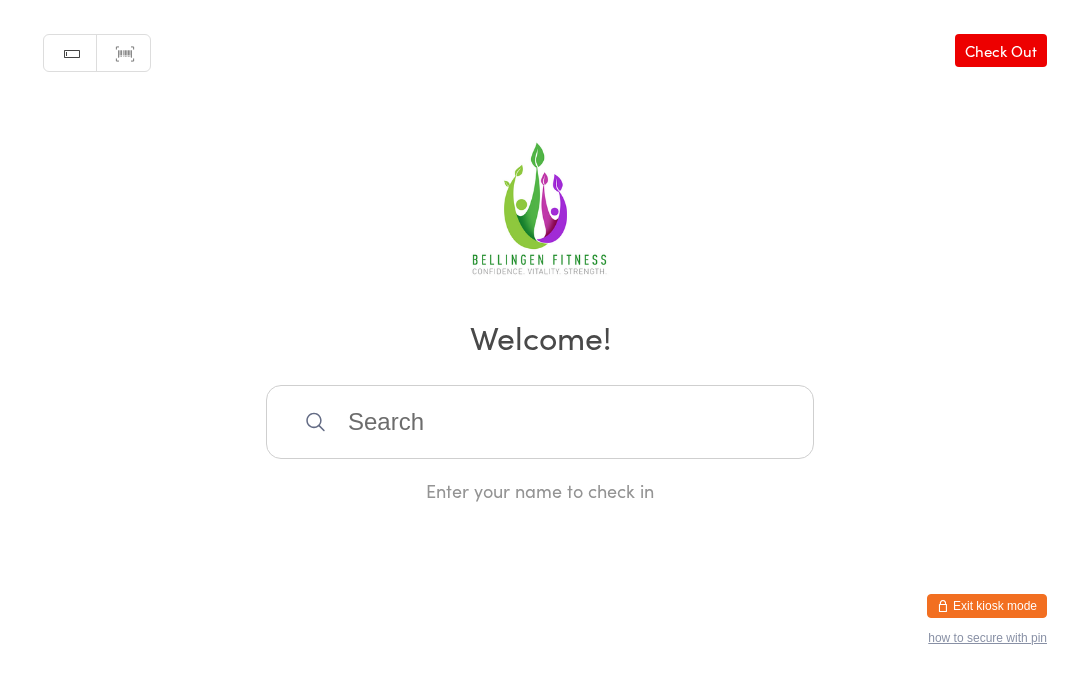 click at bounding box center [540, 422] 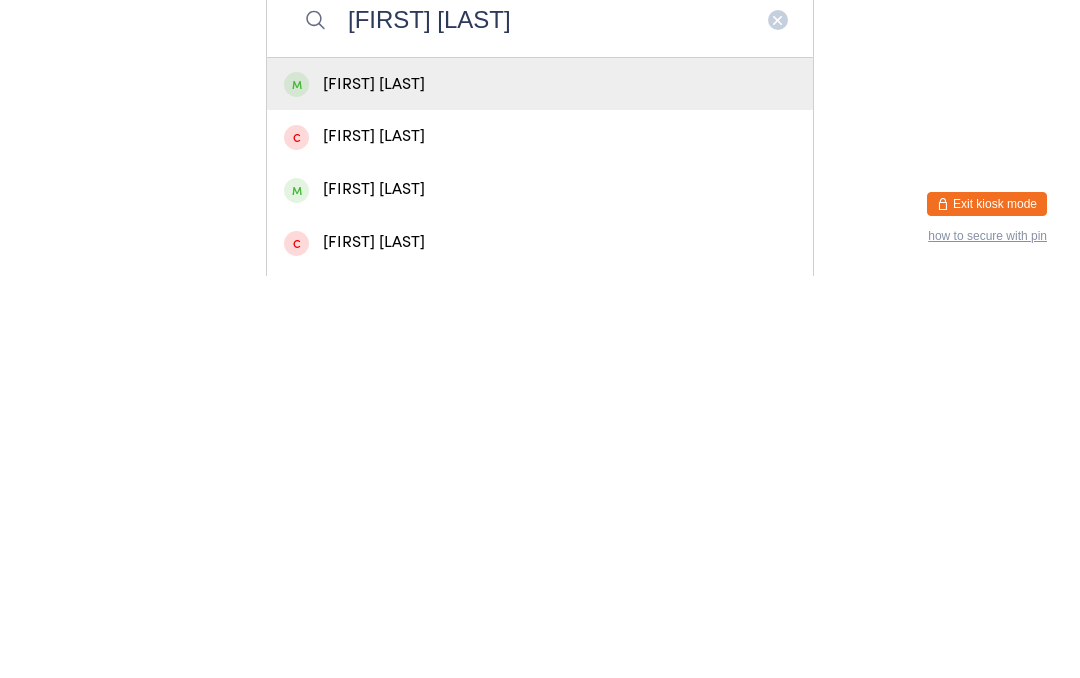 type on "[FIRST] [LAST]" 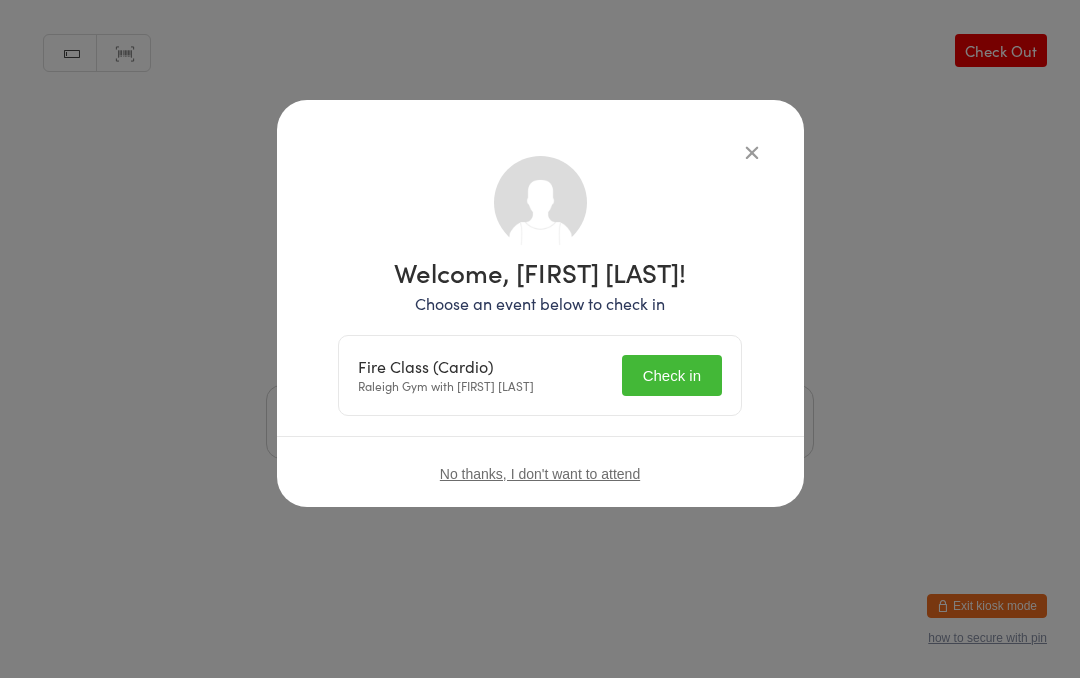 click on "Check in" at bounding box center (672, 375) 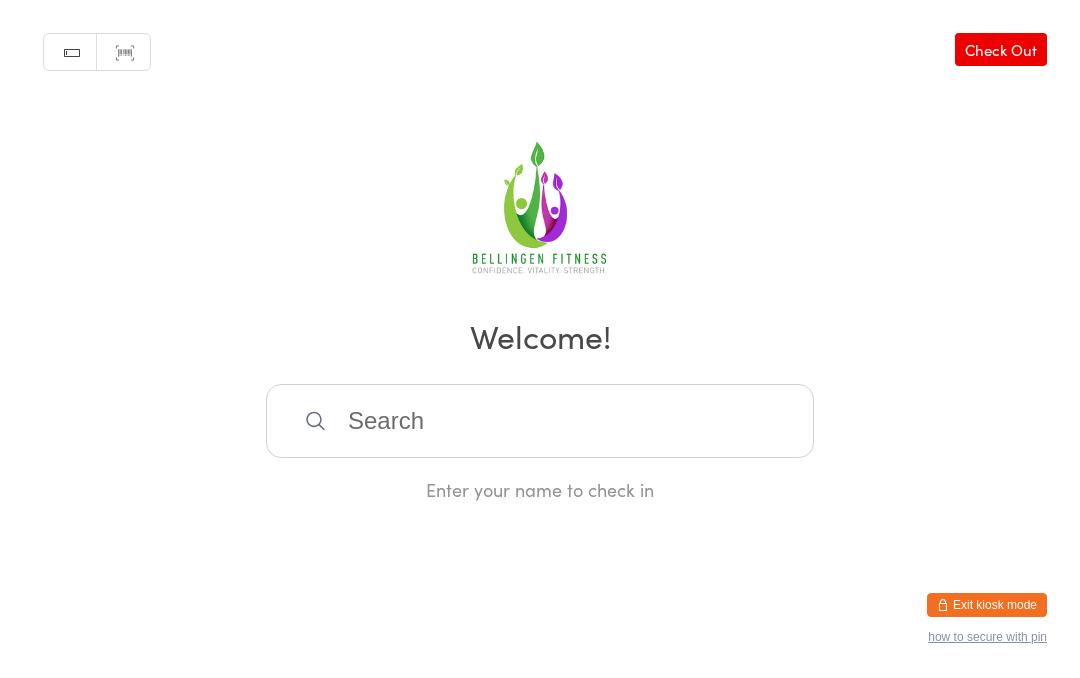 click at bounding box center (540, 422) 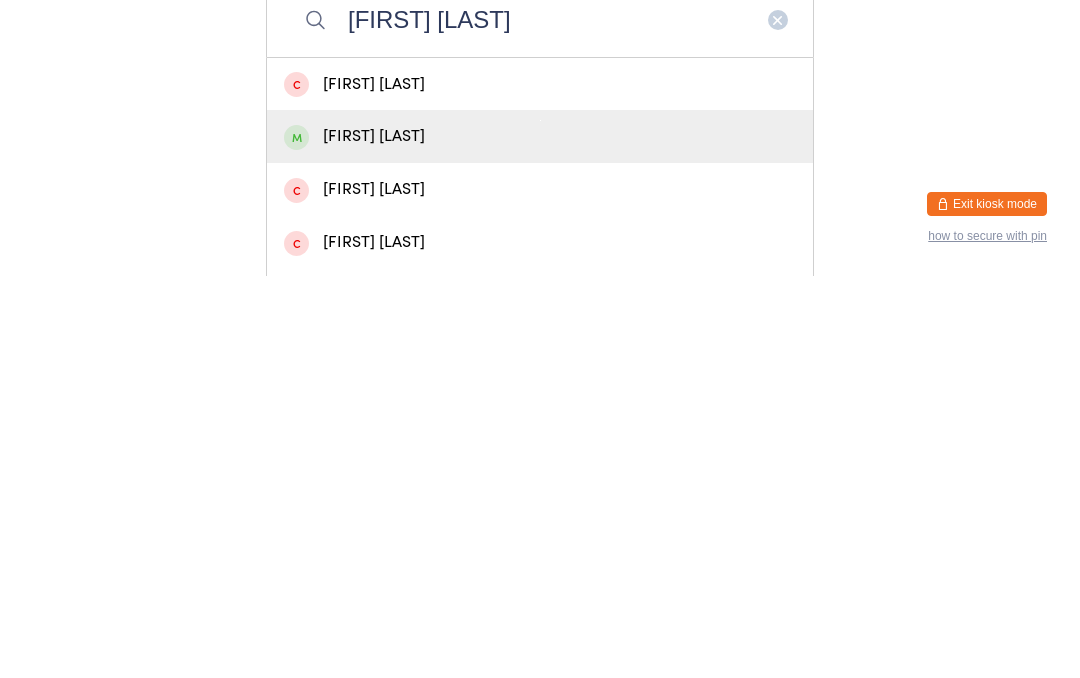 type on "[FIRST] [LAST]" 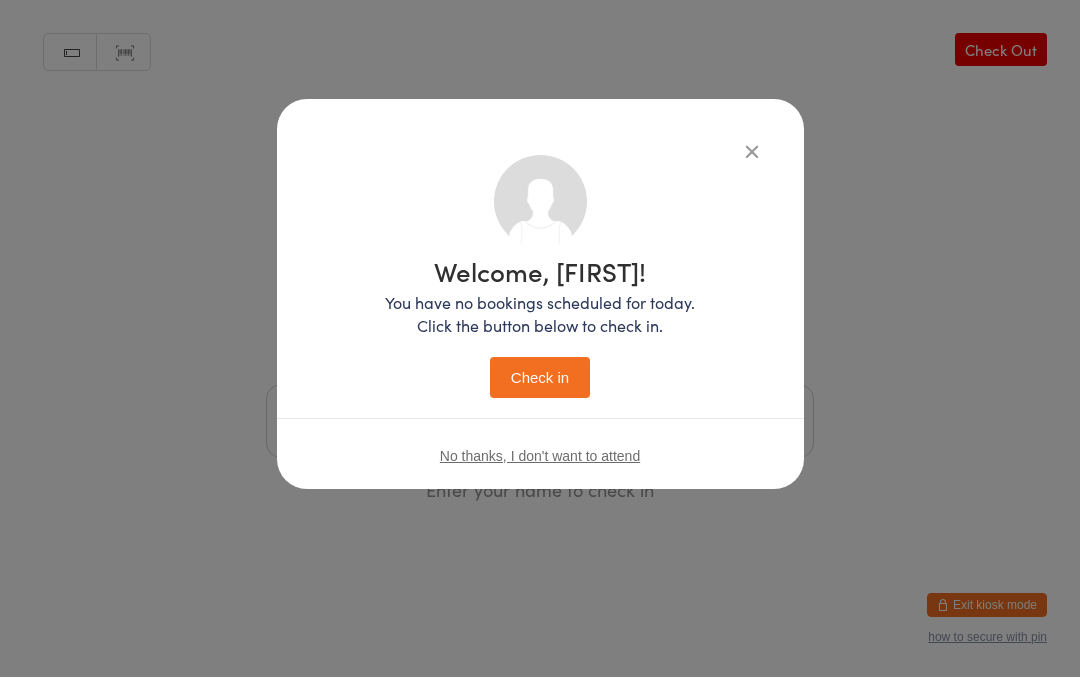click on "Check in" at bounding box center (540, 378) 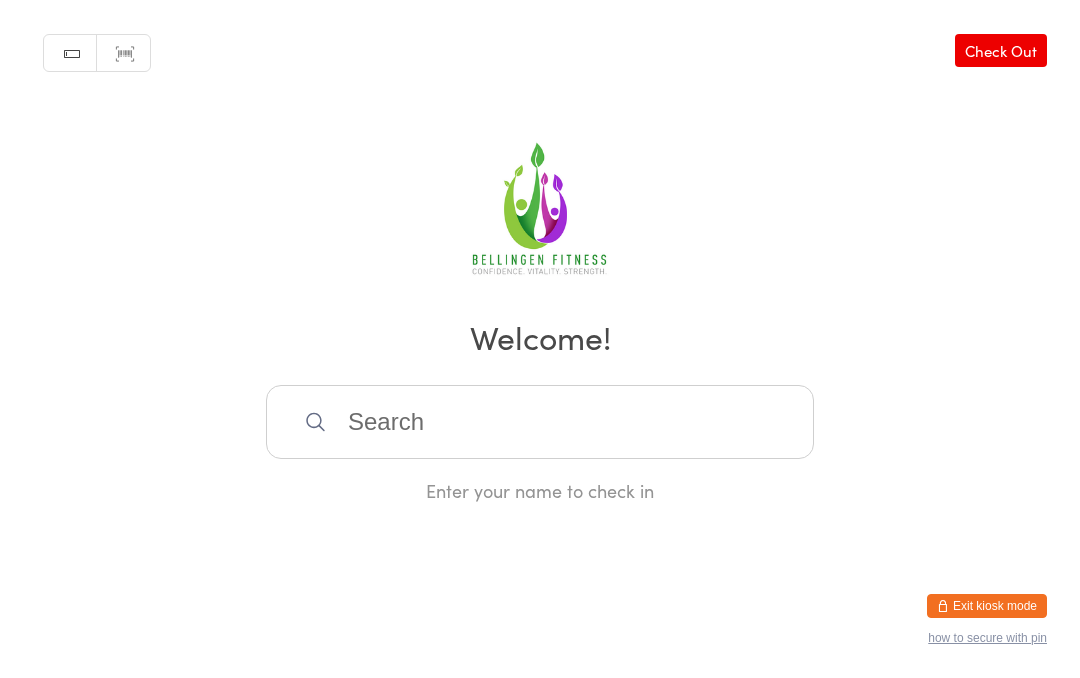 click at bounding box center (540, 422) 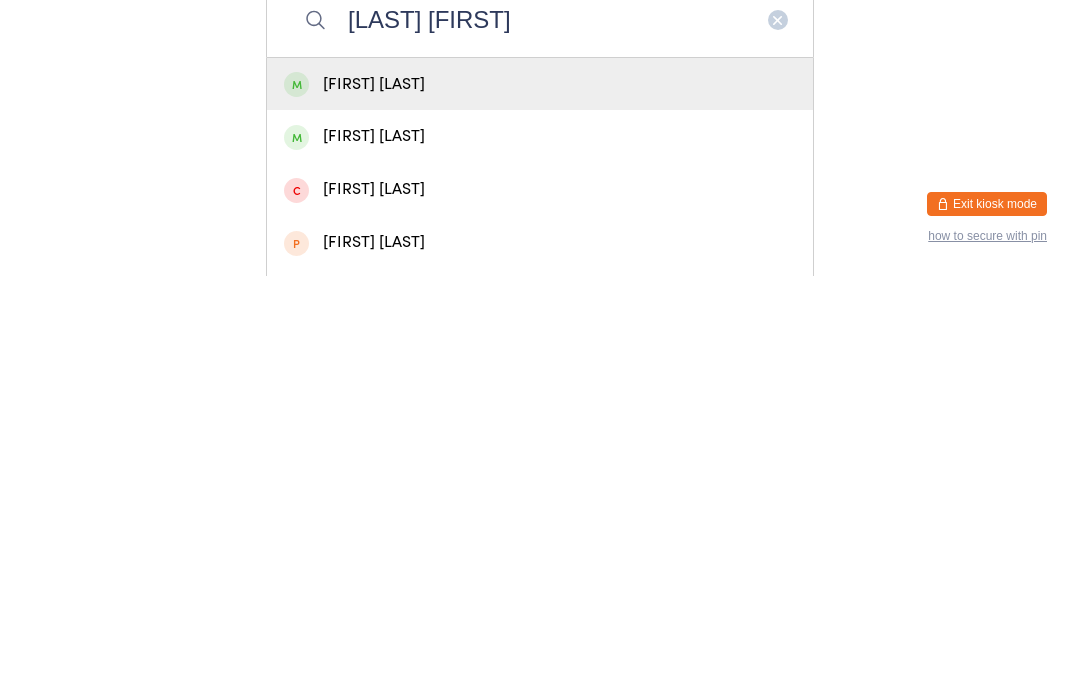 type on "[LAST] [FIRST]" 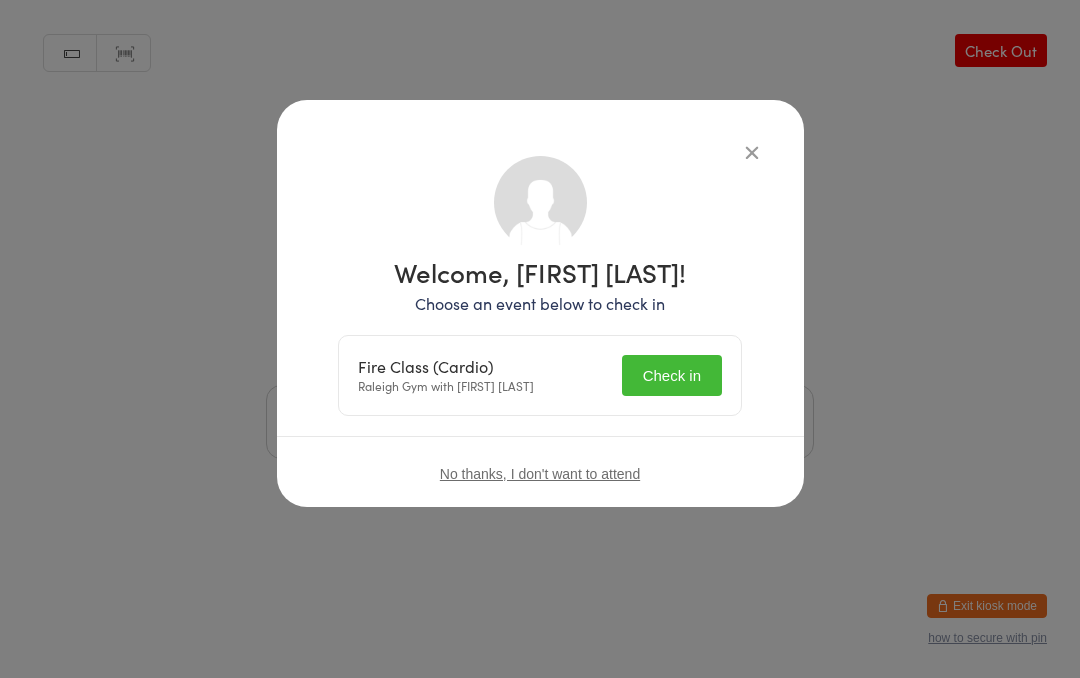 click on "Check in" at bounding box center [672, 375] 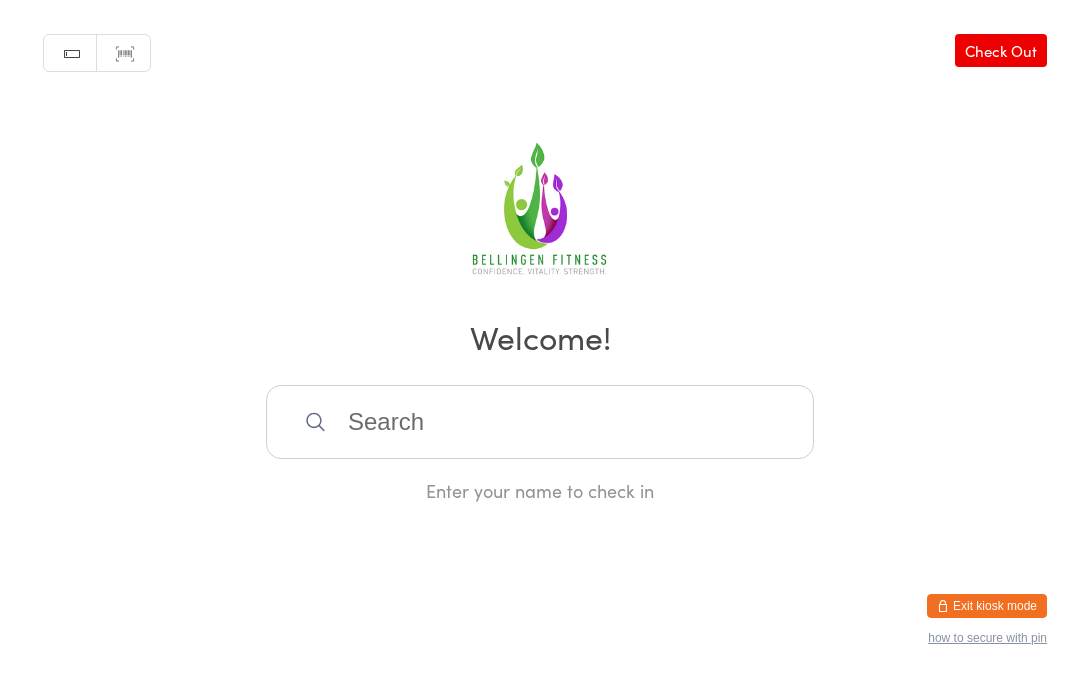 click at bounding box center [540, 422] 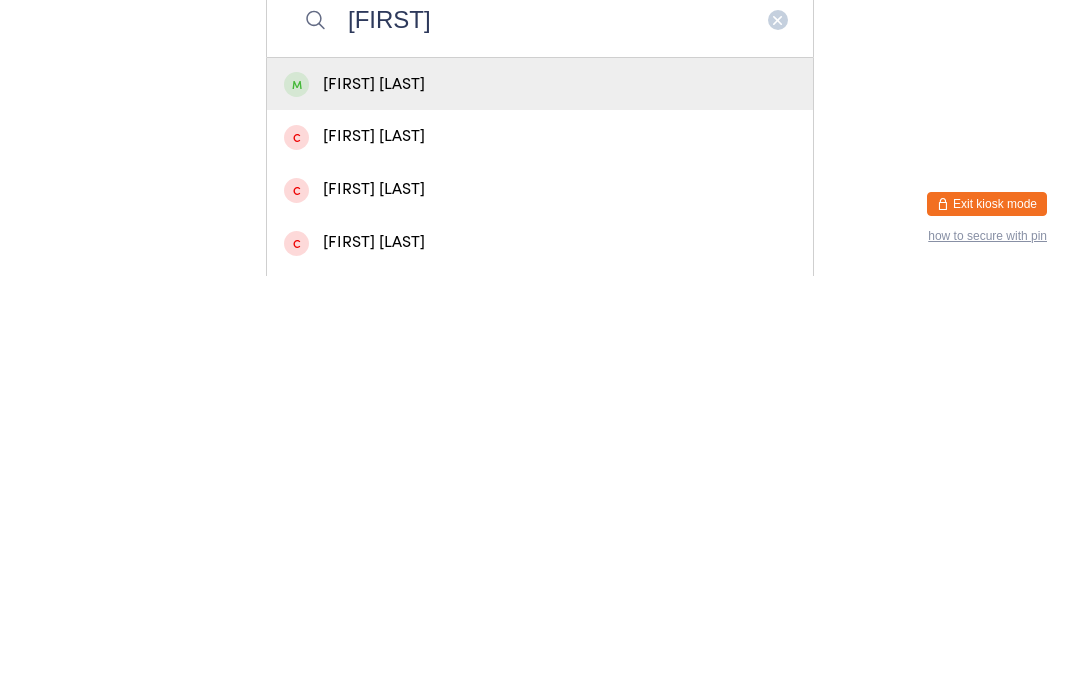 type on "[FIRST]" 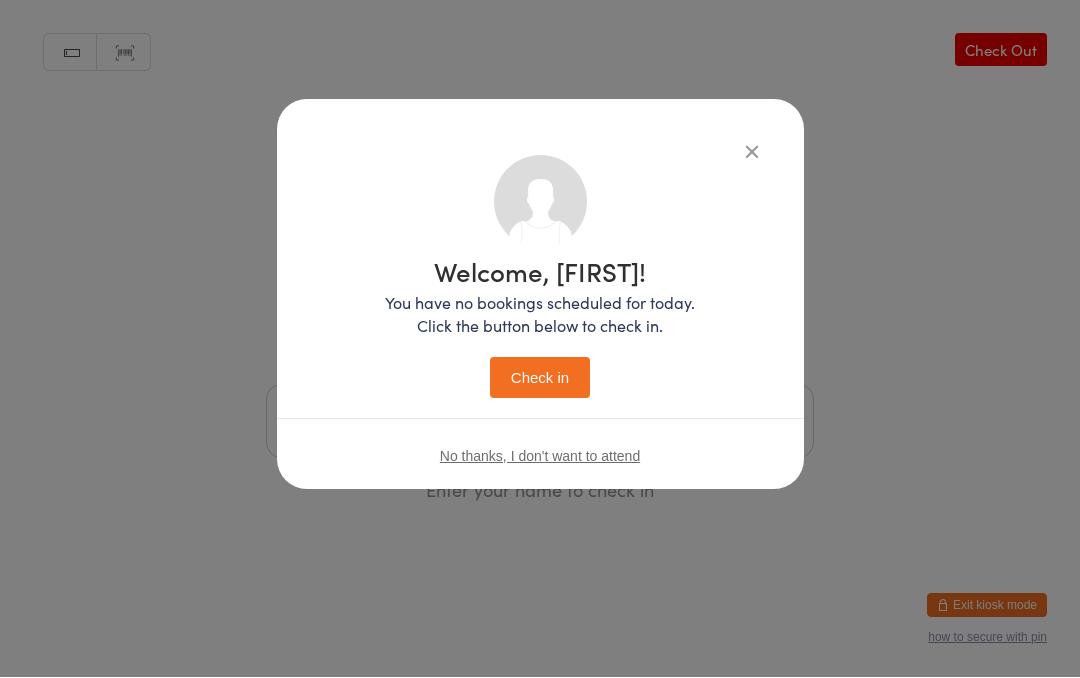 click on "Check in" at bounding box center (540, 378) 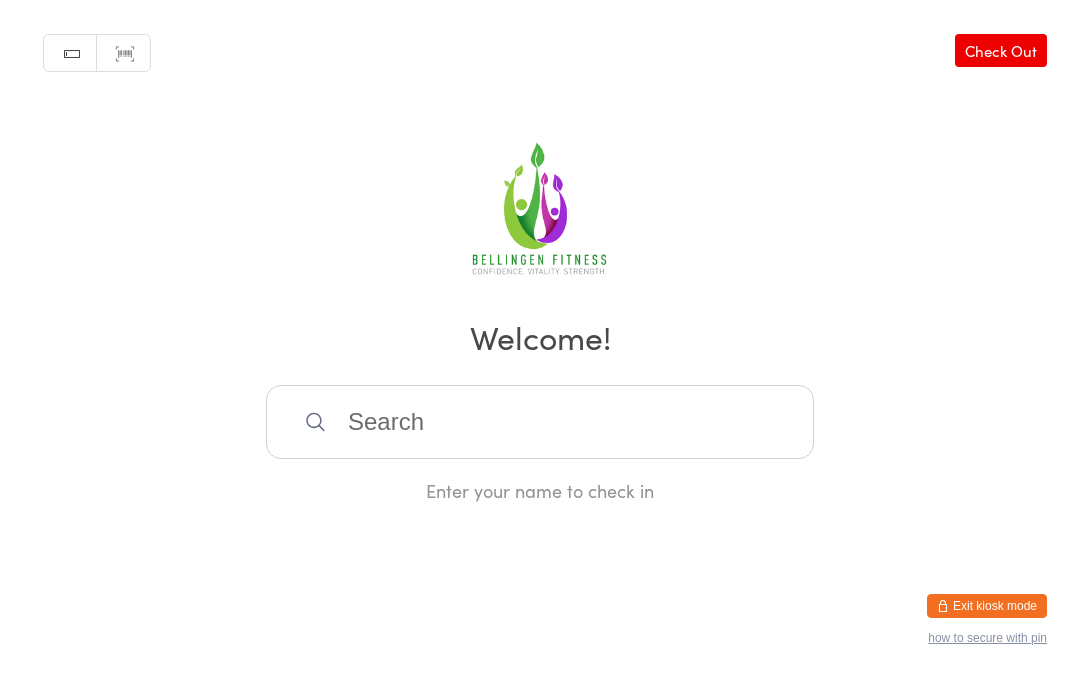 click at bounding box center [540, 422] 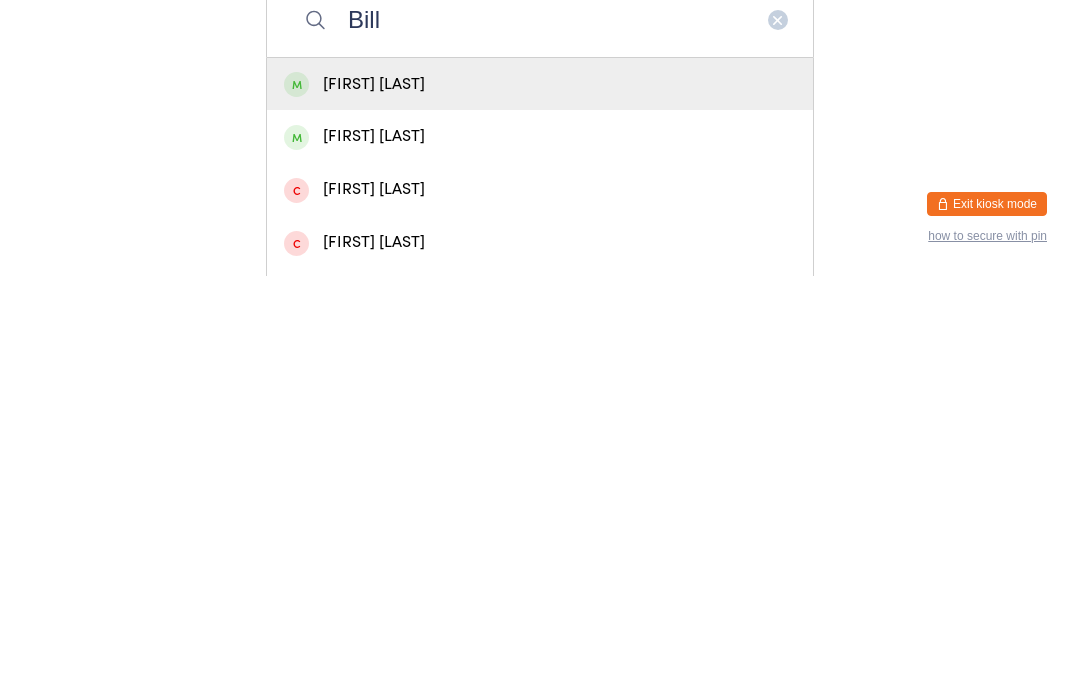 type on "Bill" 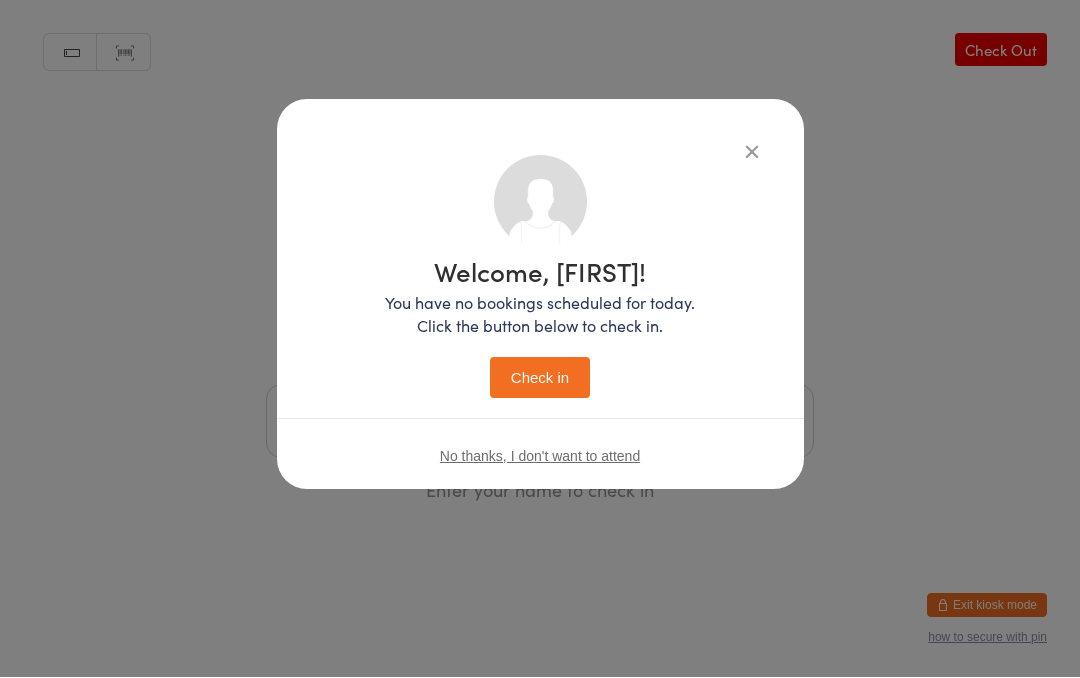 click on "Check in" at bounding box center [540, 378] 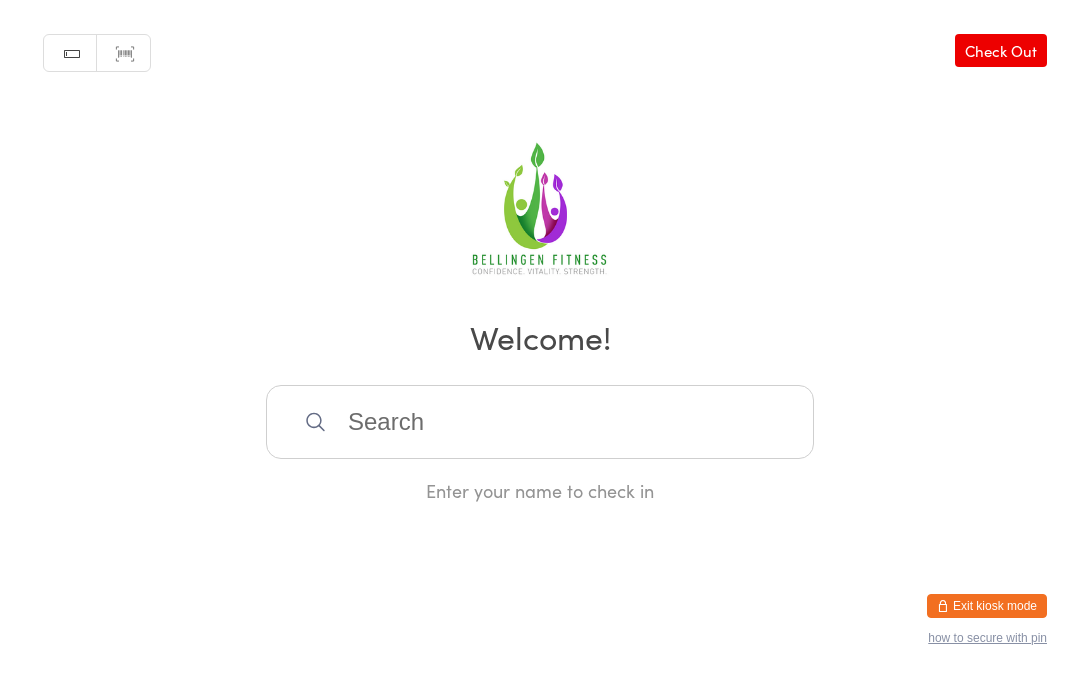 click at bounding box center (540, 422) 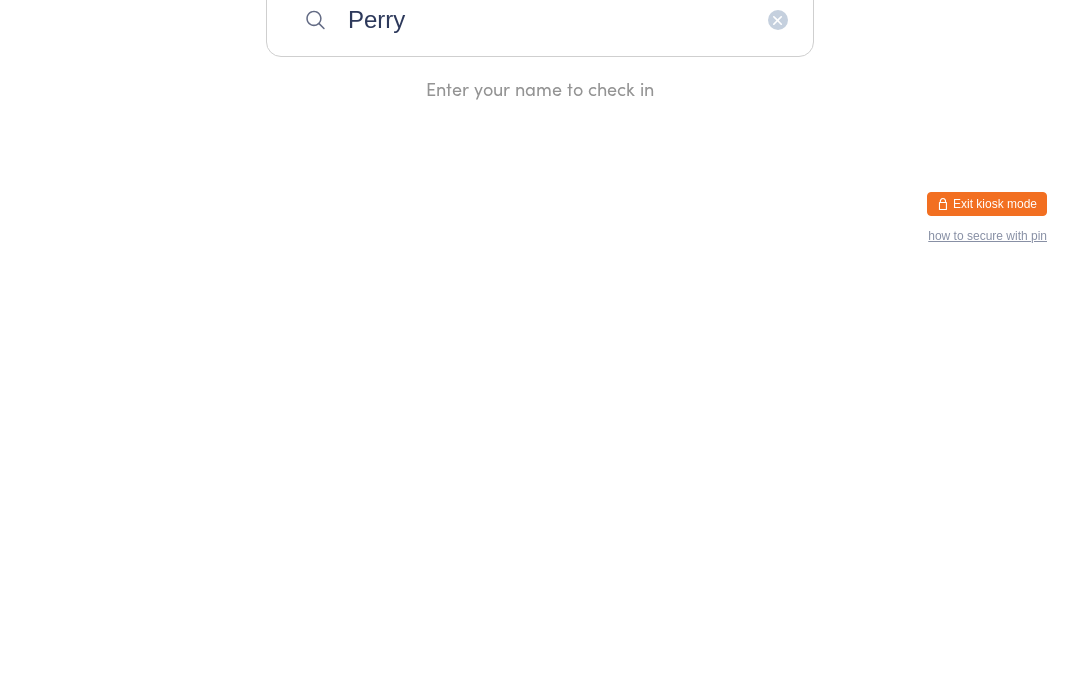 type on "Perry" 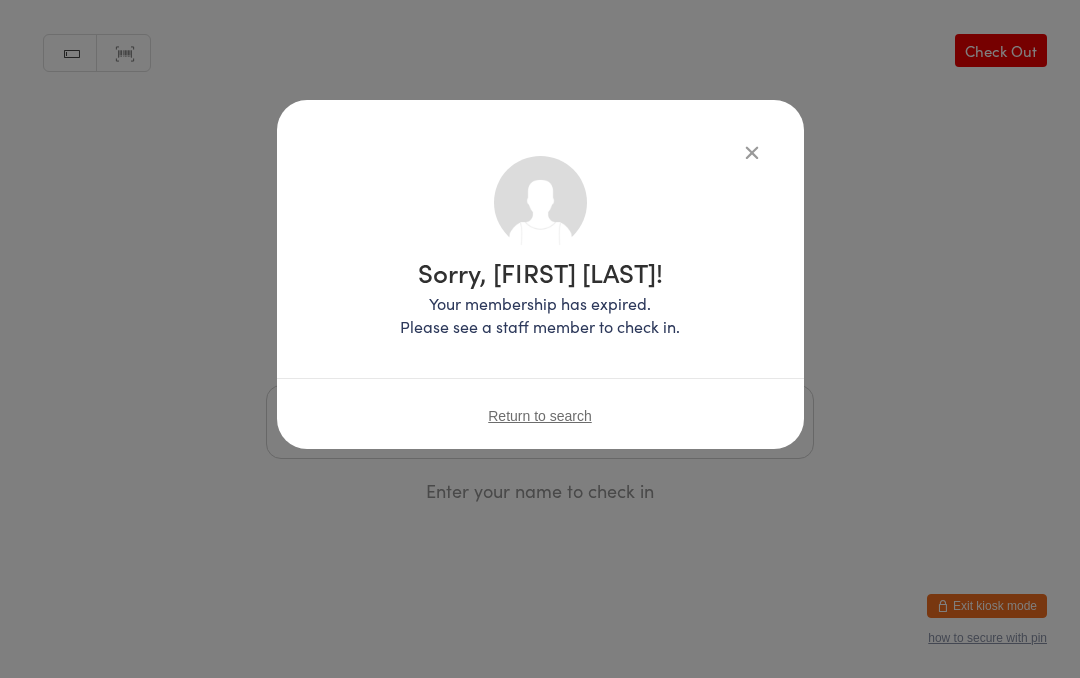 click on "Sorry, [FIRST] [LAST]! Your membership has expired. Please see a staff member to check in. Return to search" at bounding box center [540, 274] 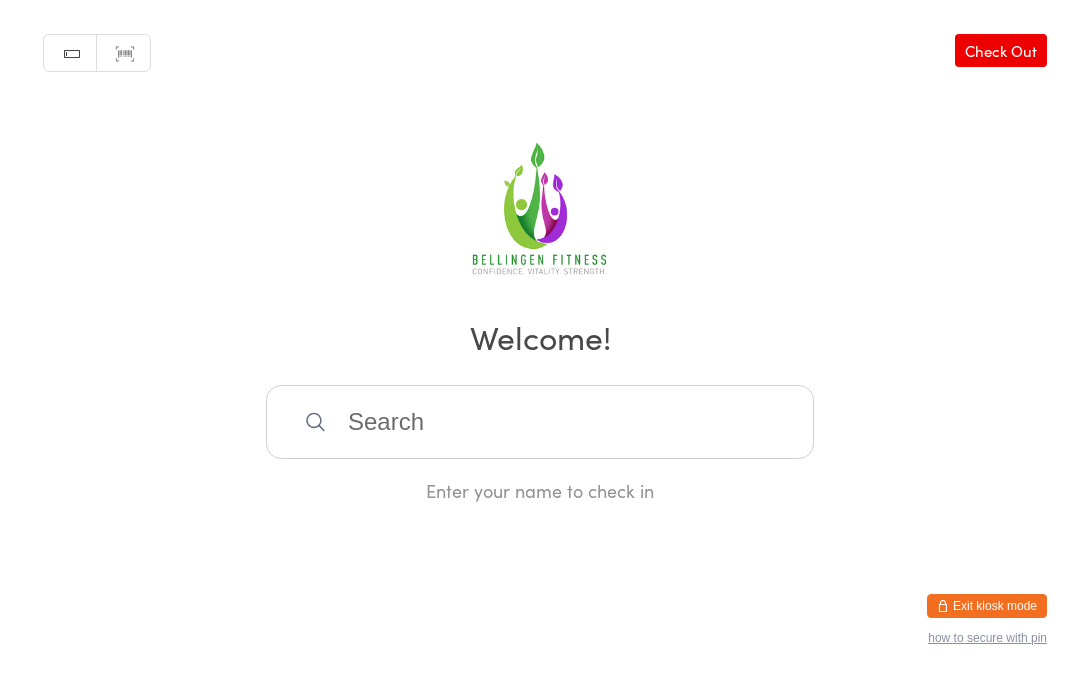 click at bounding box center [540, 422] 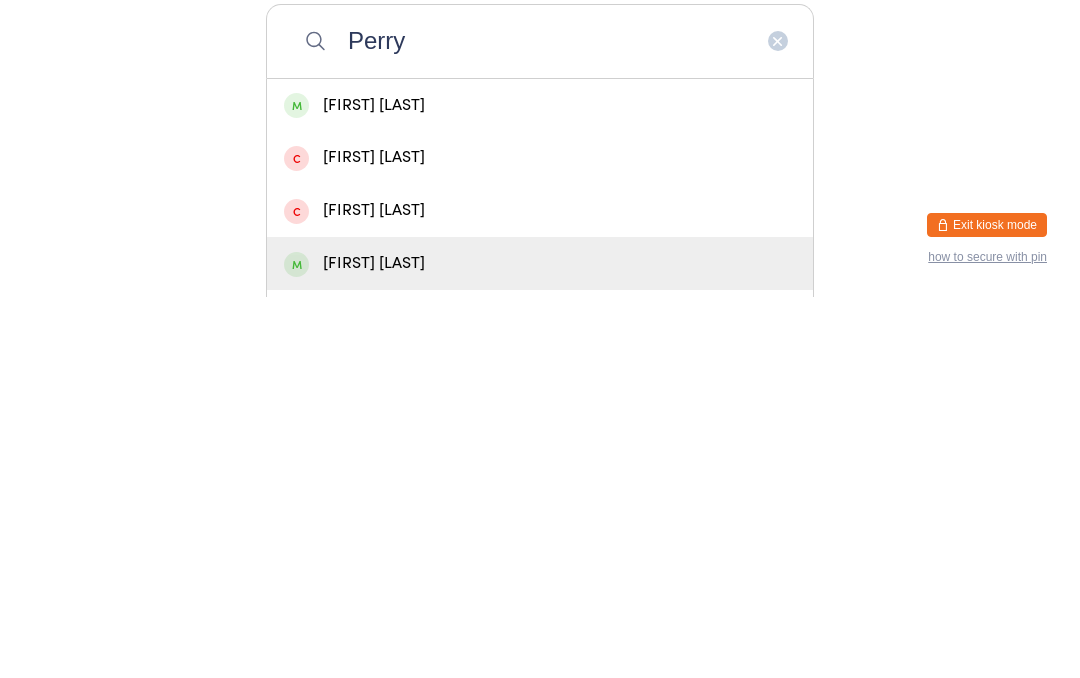 type on "Perry" 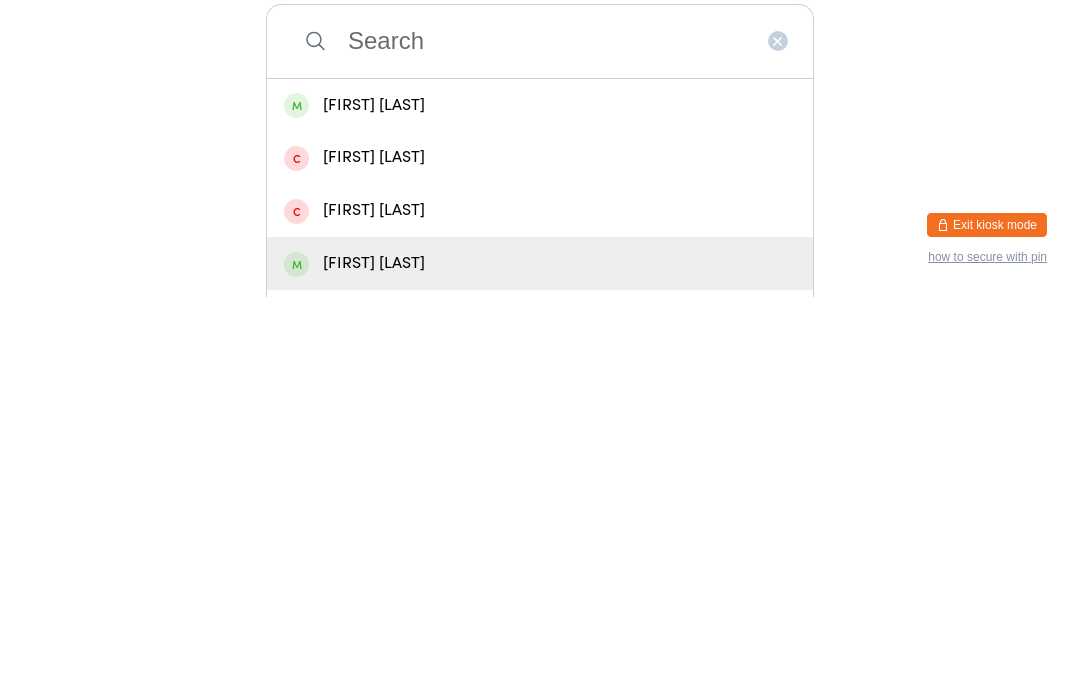 scroll, scrollTop: 0, scrollLeft: 0, axis: both 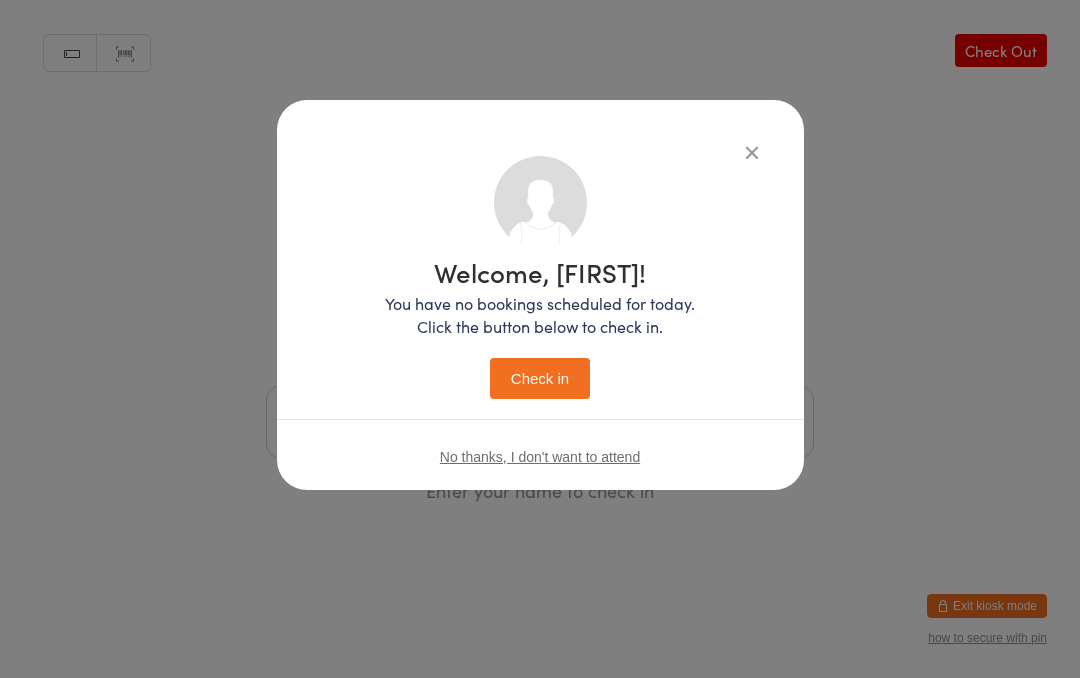 click on "Check in" at bounding box center (540, 378) 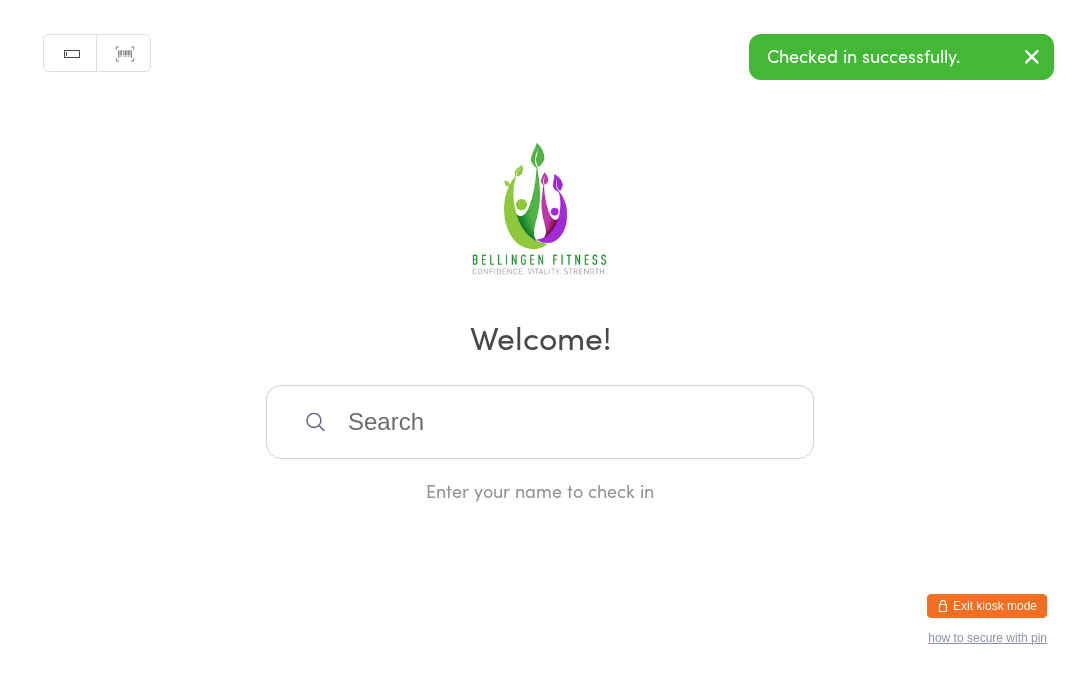 click on "Checked in successfully." at bounding box center (901, 57) 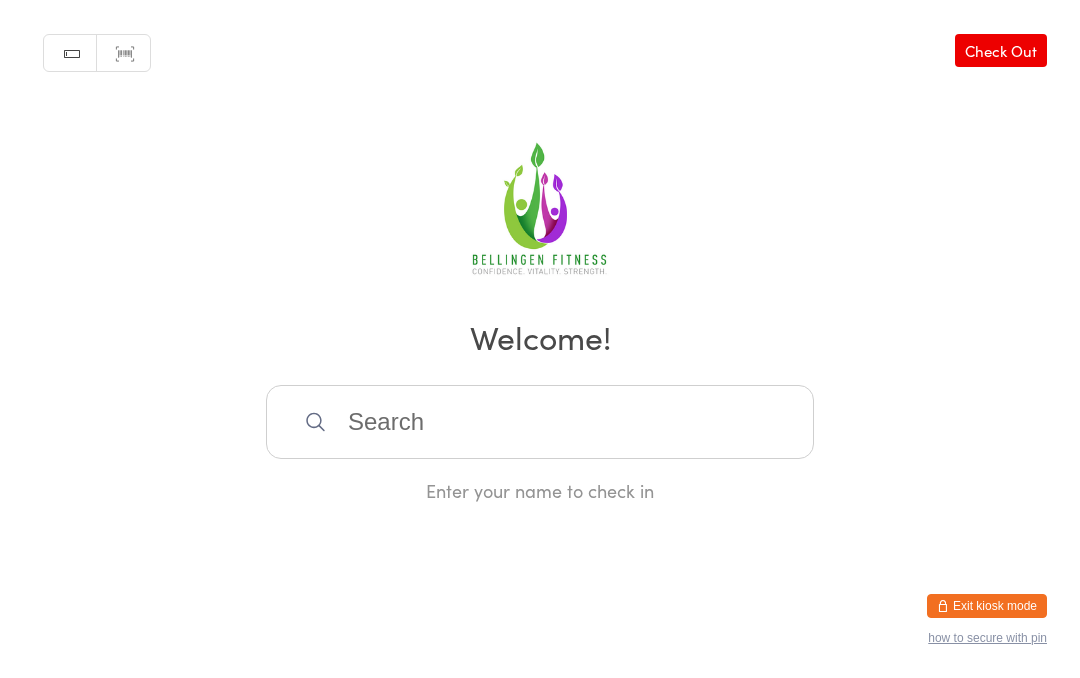 click on "Check Out" at bounding box center (1001, 50) 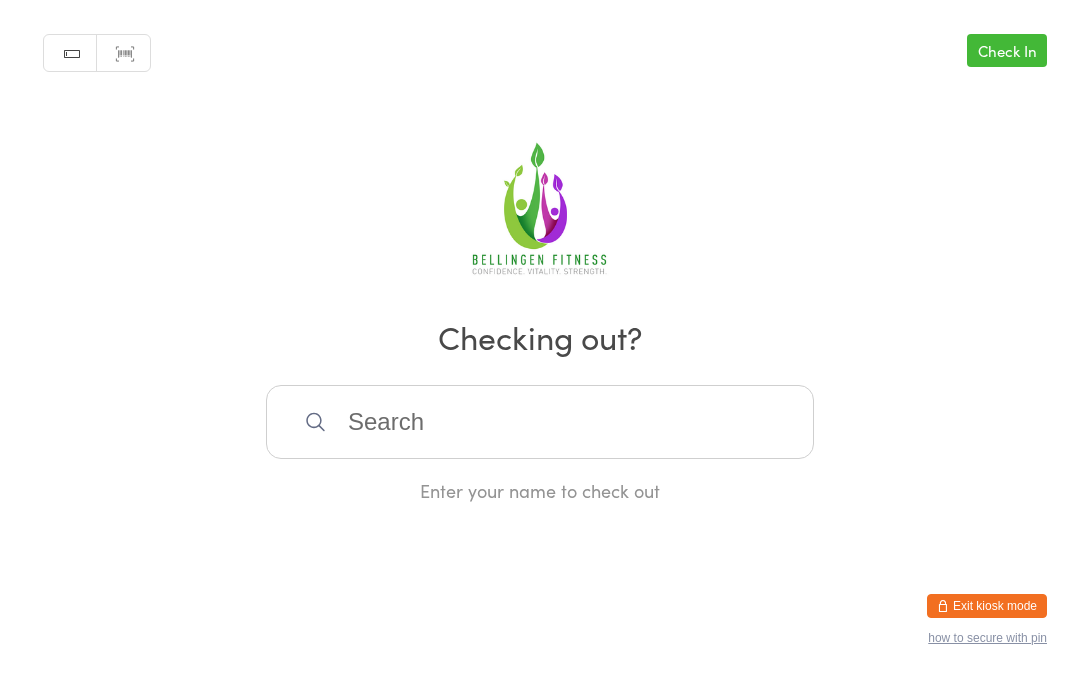 click at bounding box center (540, 422) 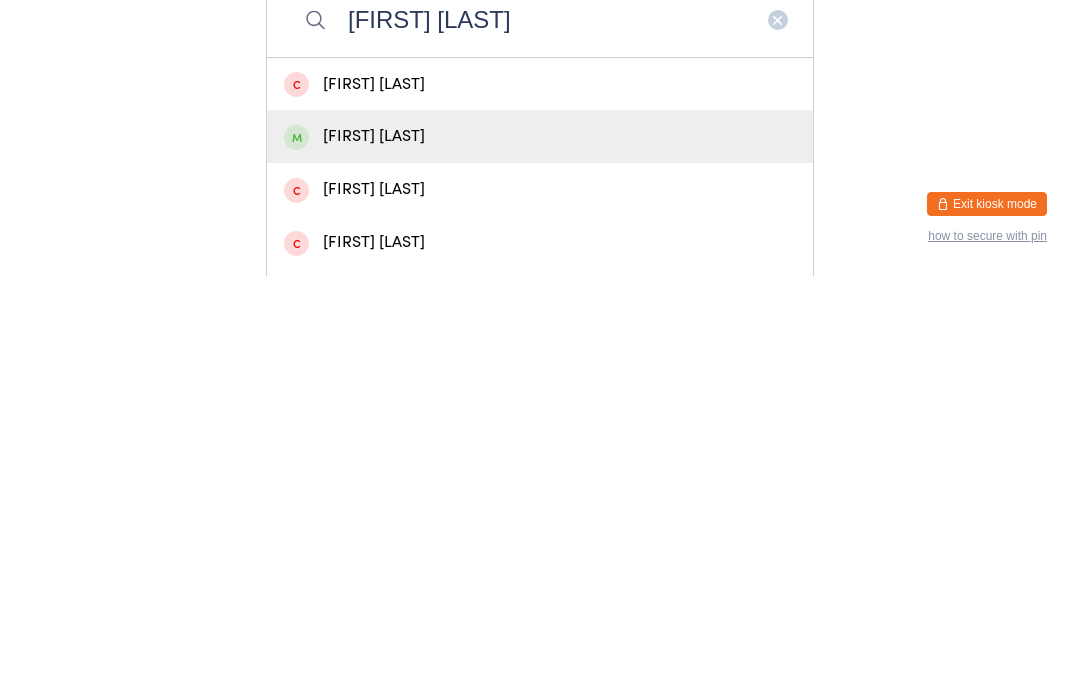 type on "[FIRST] [LAST]" 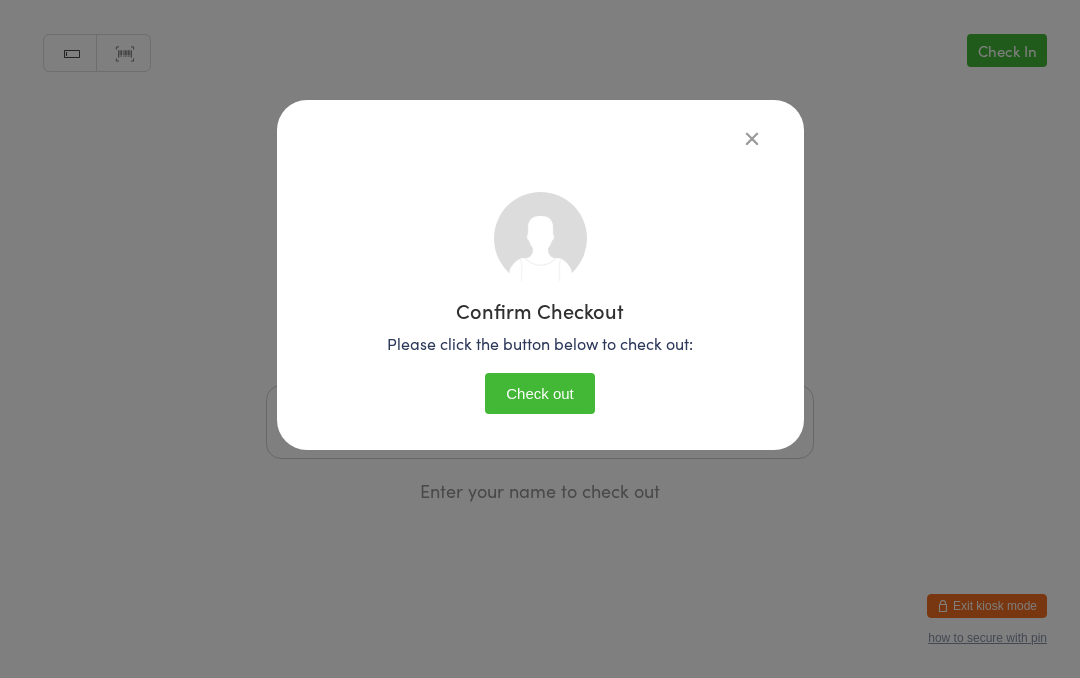 click on "Check out" at bounding box center (540, 393) 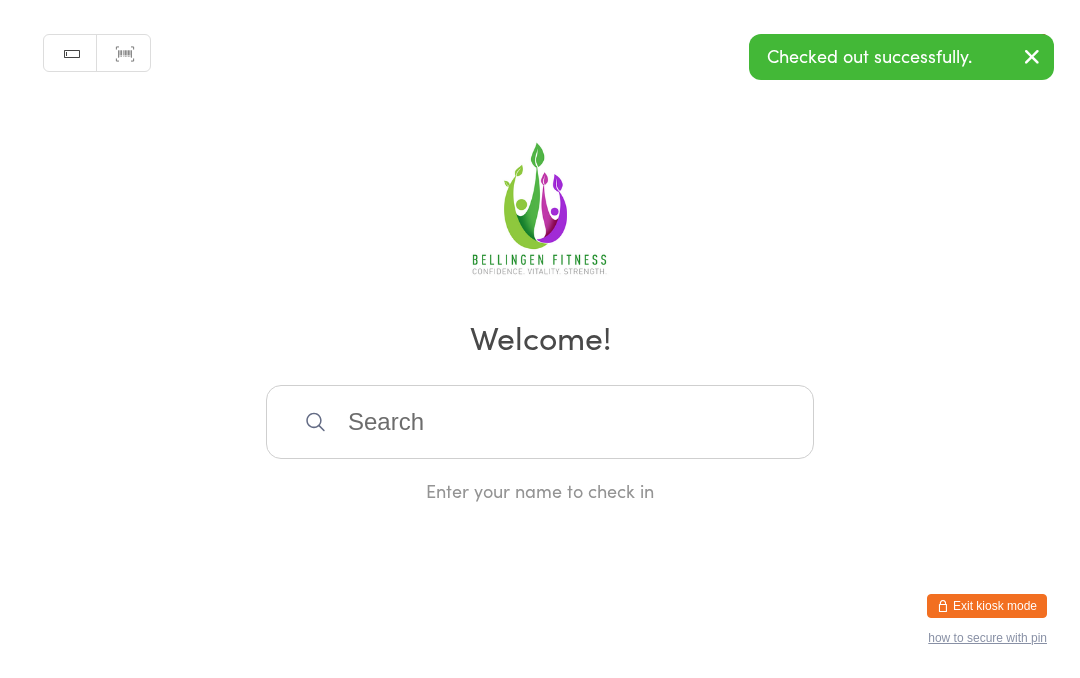 click at bounding box center (540, 422) 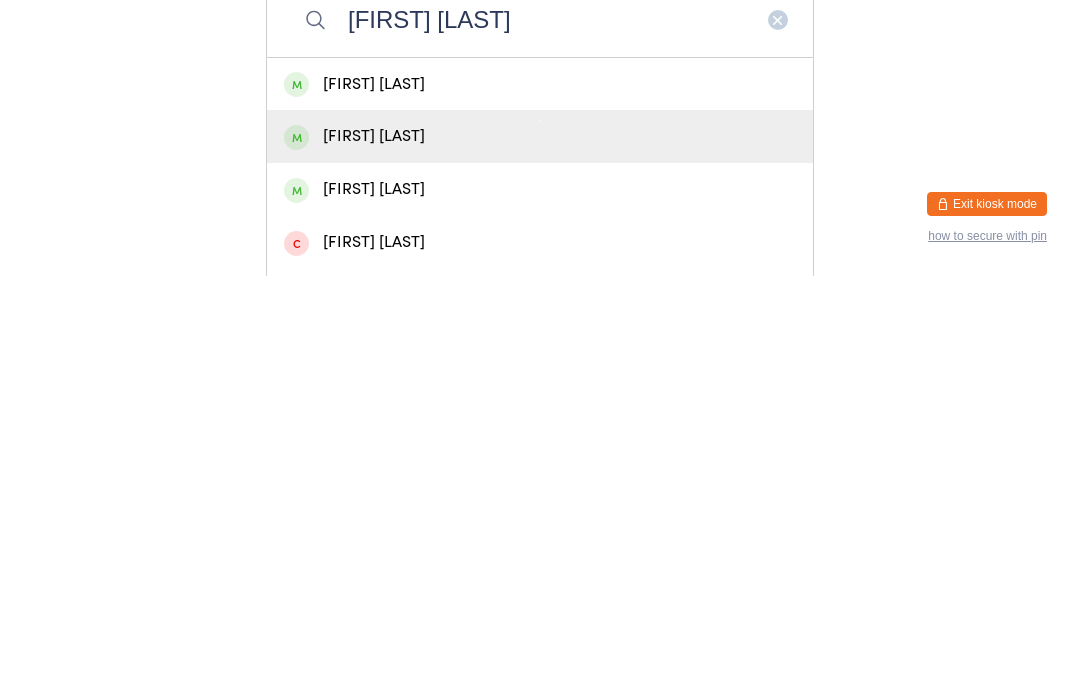type on "[FIRST] [LAST]" 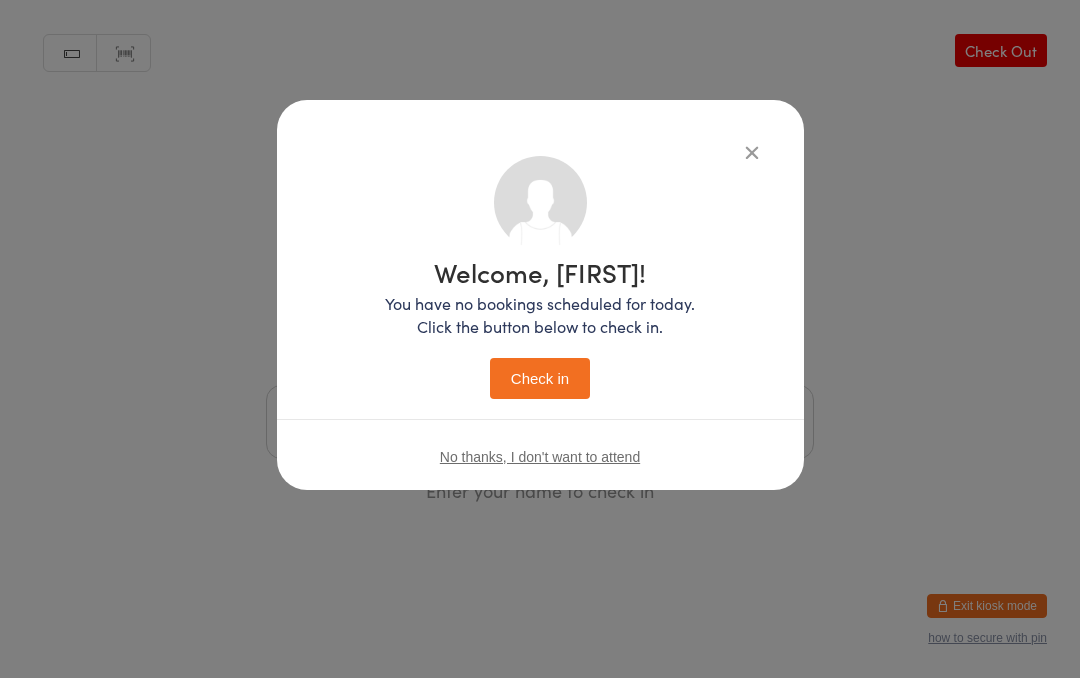 click on "Check in" at bounding box center (540, 378) 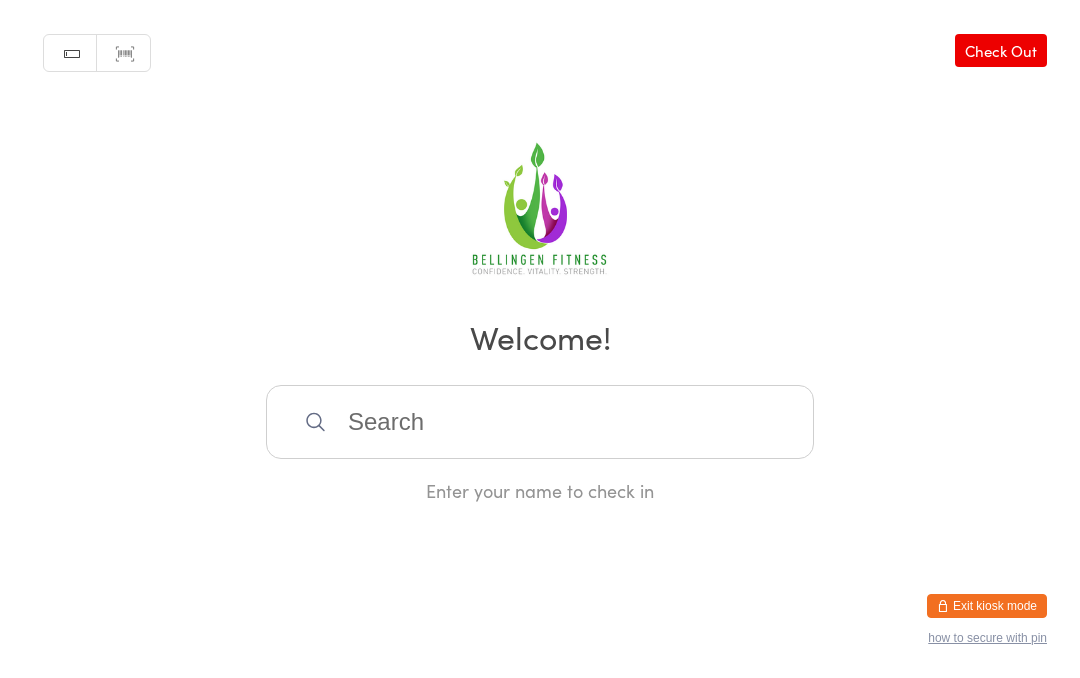 click at bounding box center [540, 422] 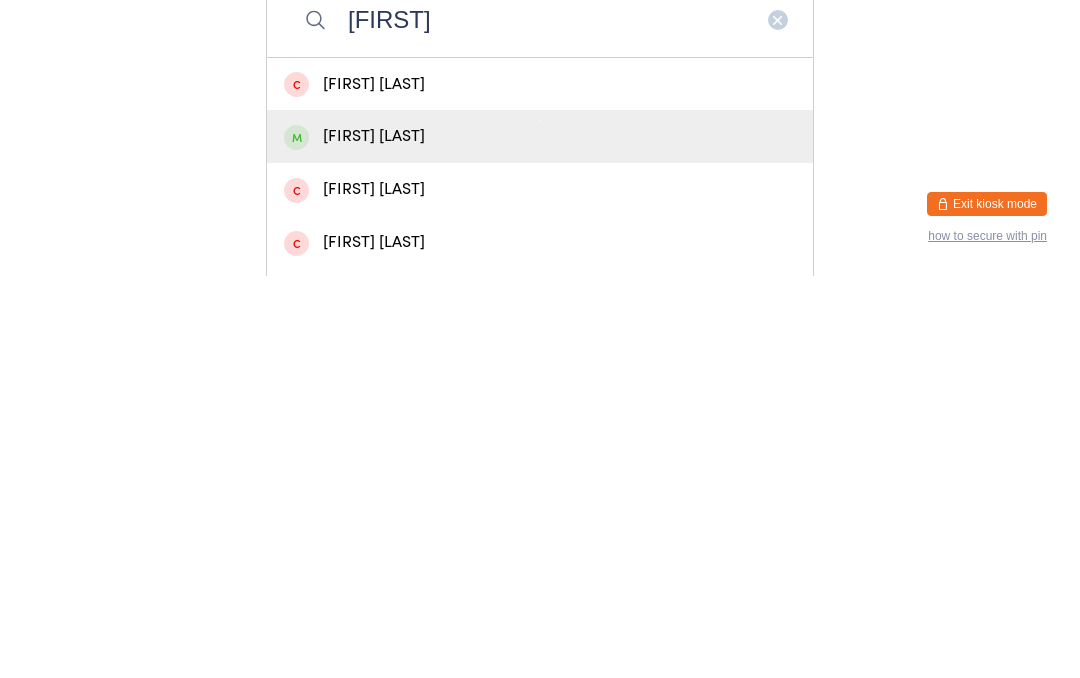 type on "[FIRST]" 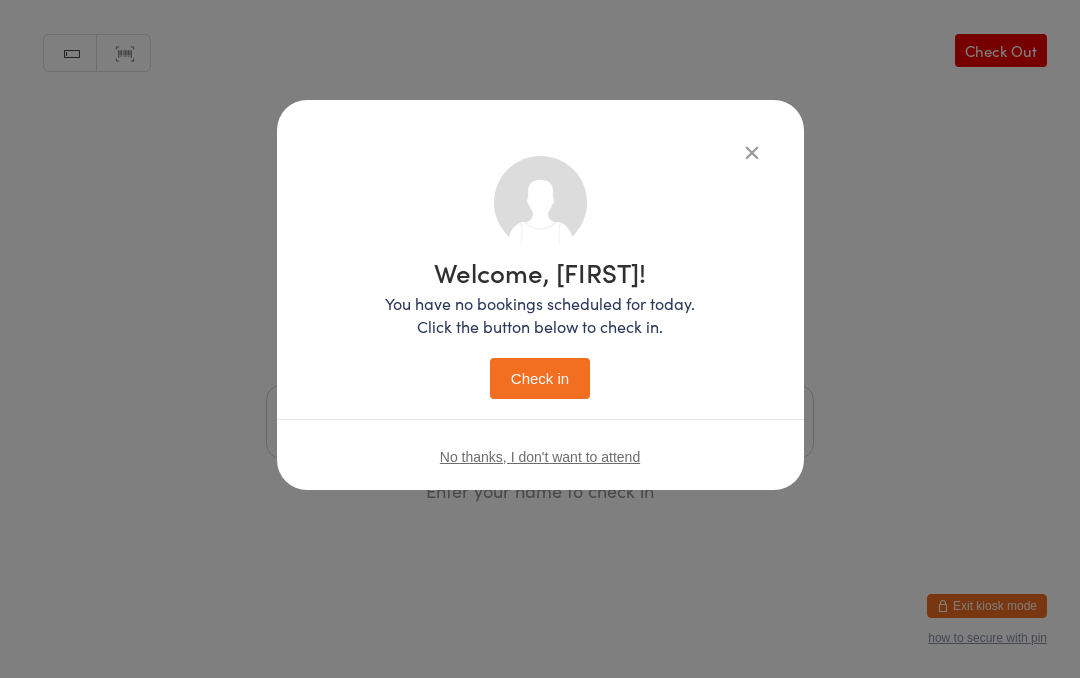 click on "Welcome, [FIRST]! You have no bookings scheduled for today. Click the button below to check in. Check in" at bounding box center (540, 329) 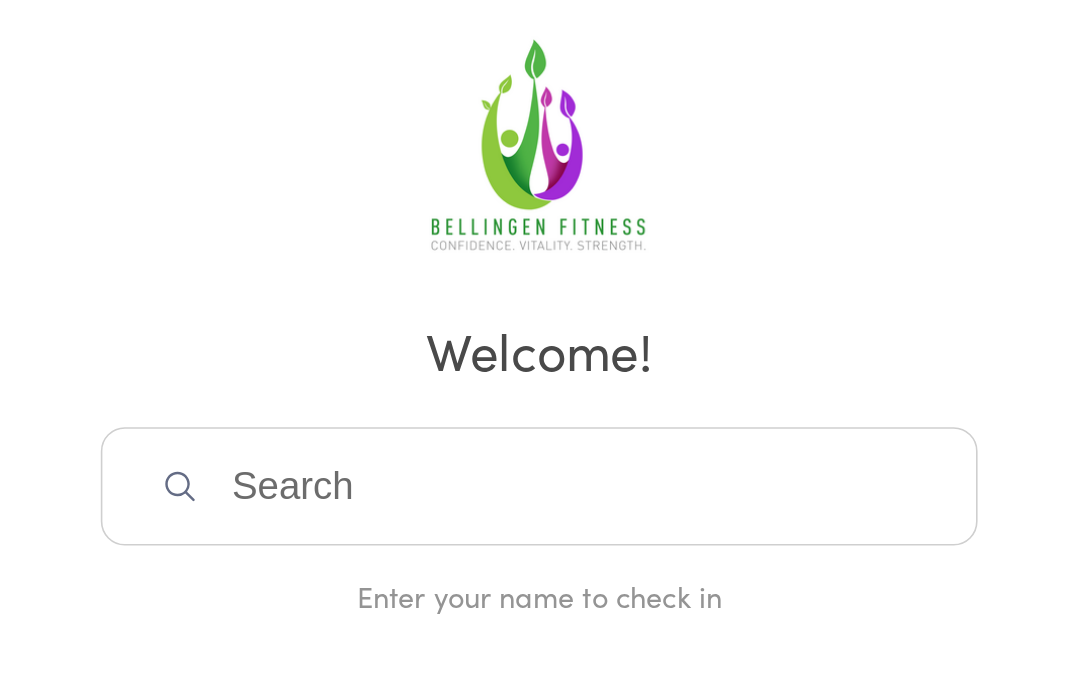 click at bounding box center [540, 422] 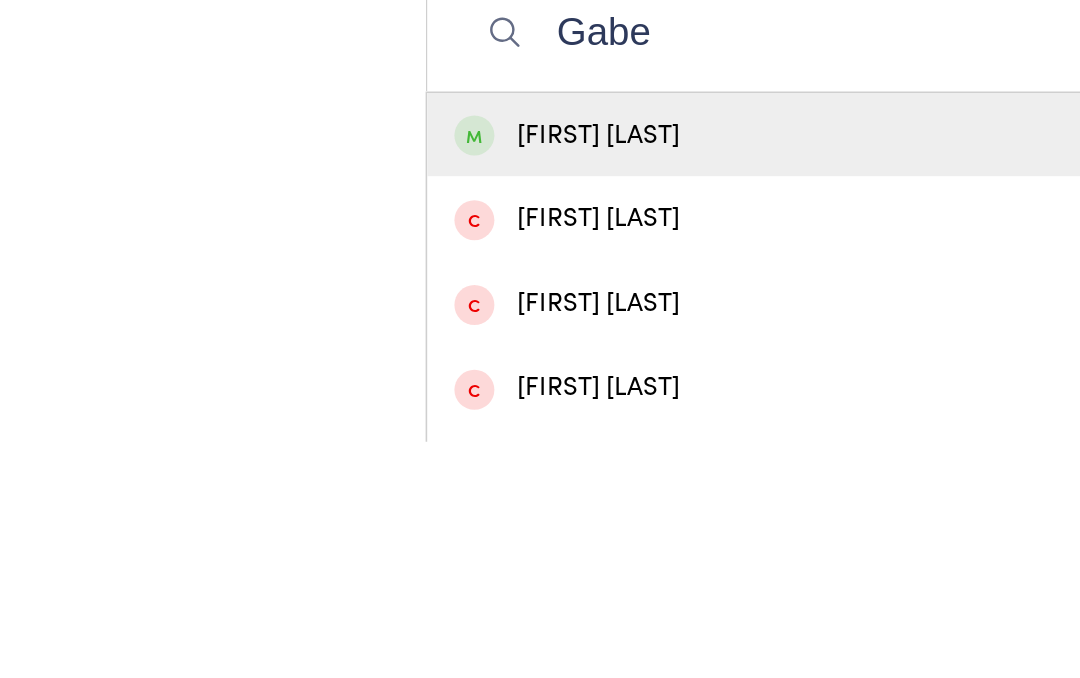 type on "Gabe" 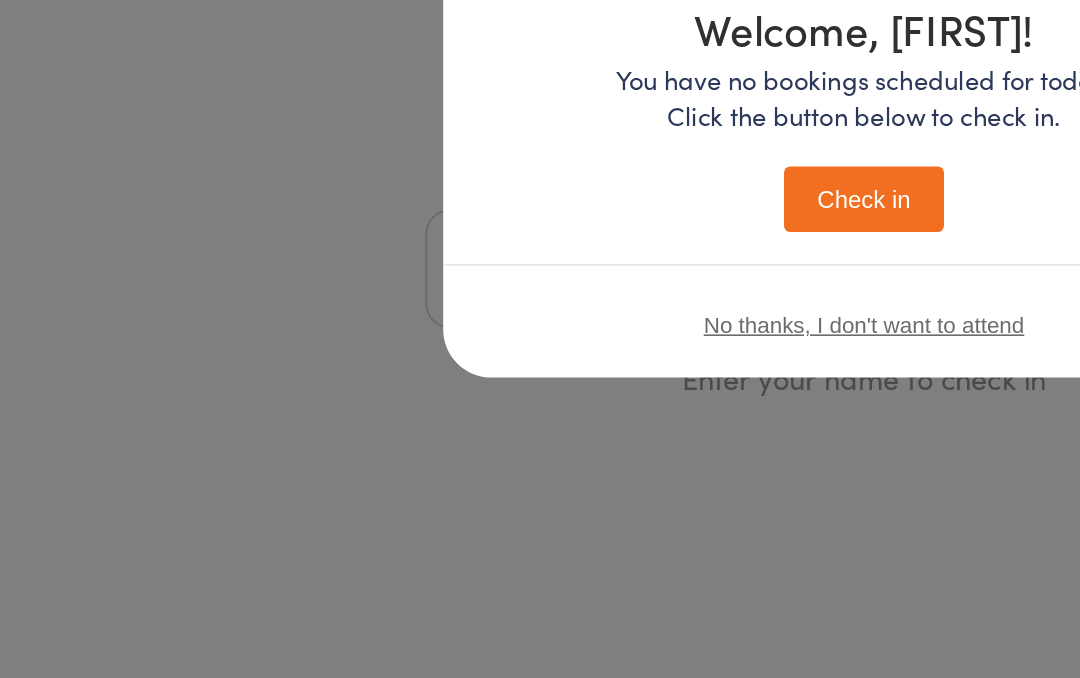 click on "Check in" at bounding box center (540, 378) 